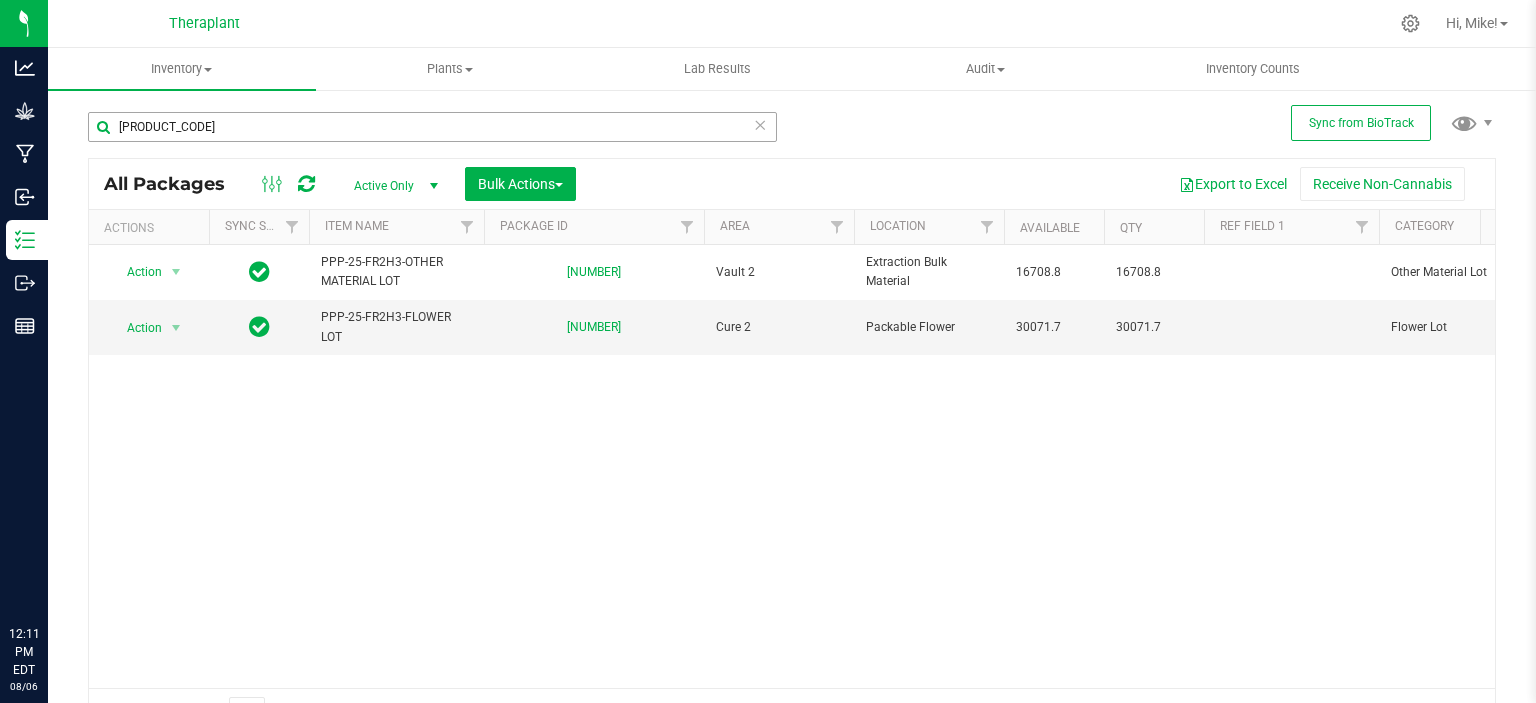 scroll, scrollTop: 0, scrollLeft: 0, axis: both 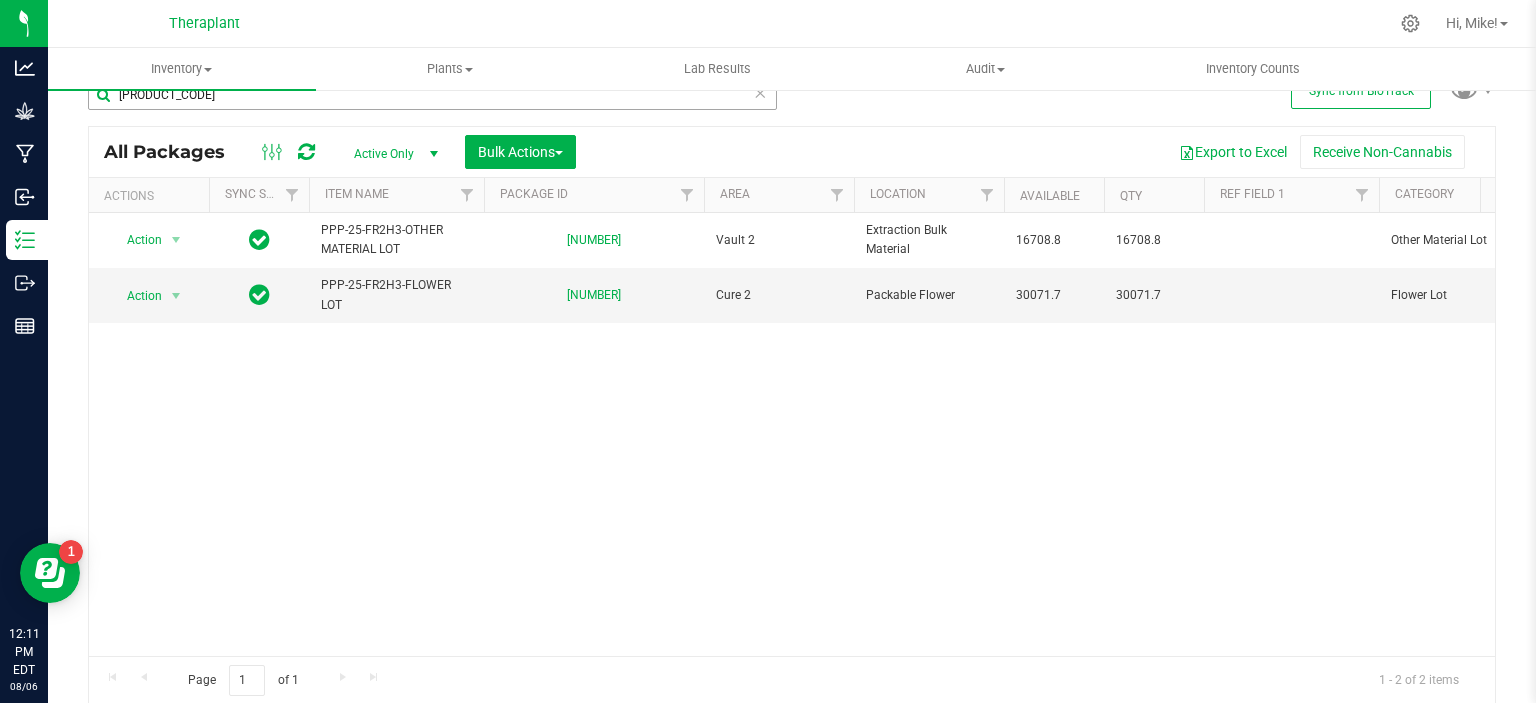 click on "[PRODUCT_CODE]" at bounding box center [432, 95] 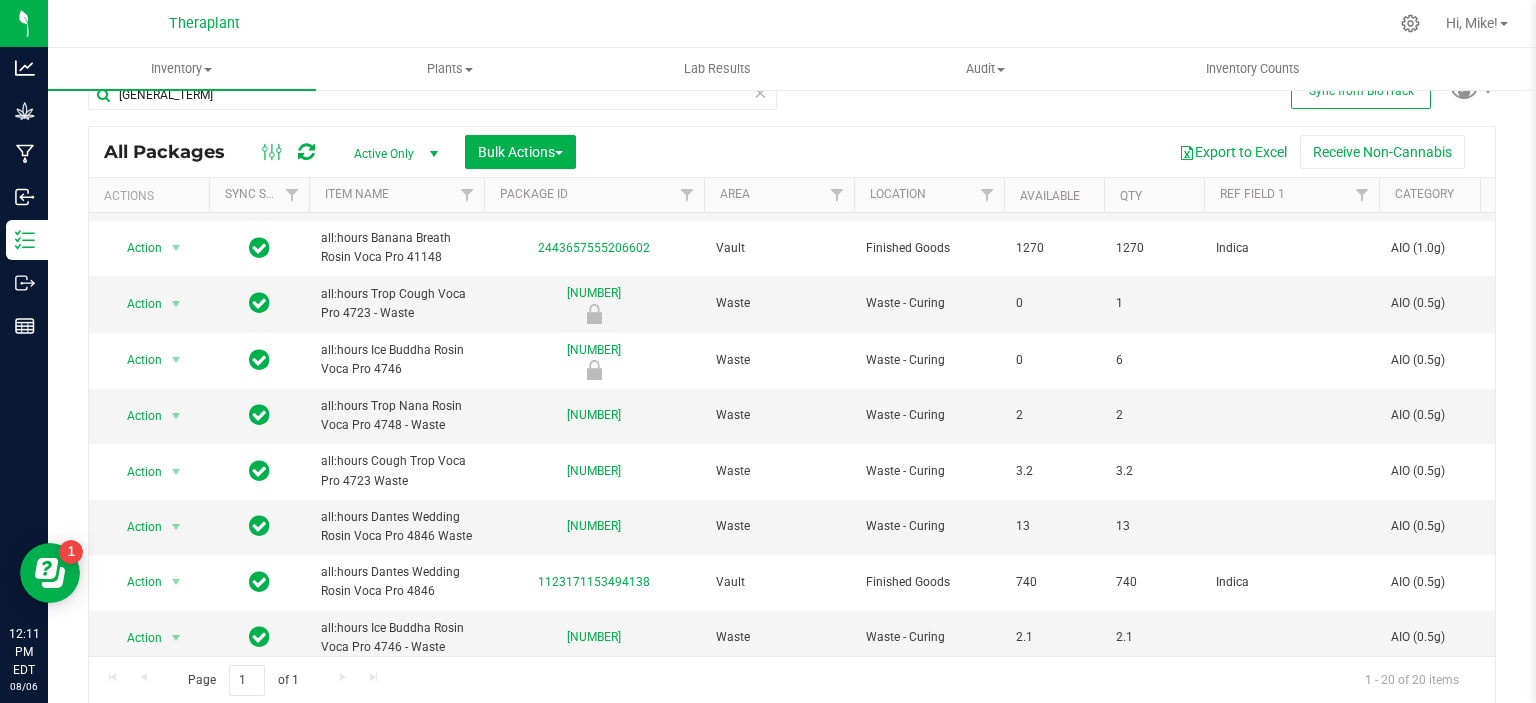 scroll, scrollTop: 719, scrollLeft: 0, axis: vertical 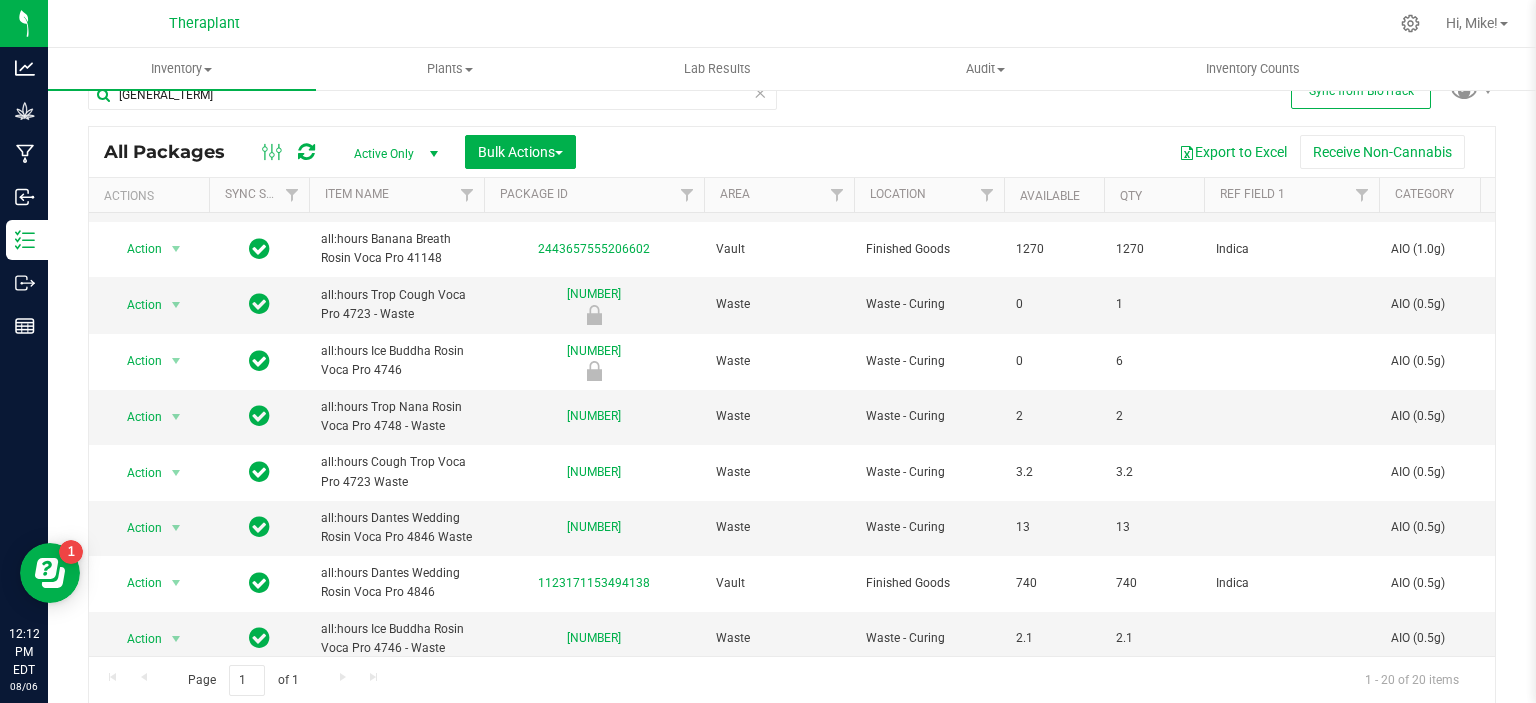 type on "[GENERAL_TERM]" 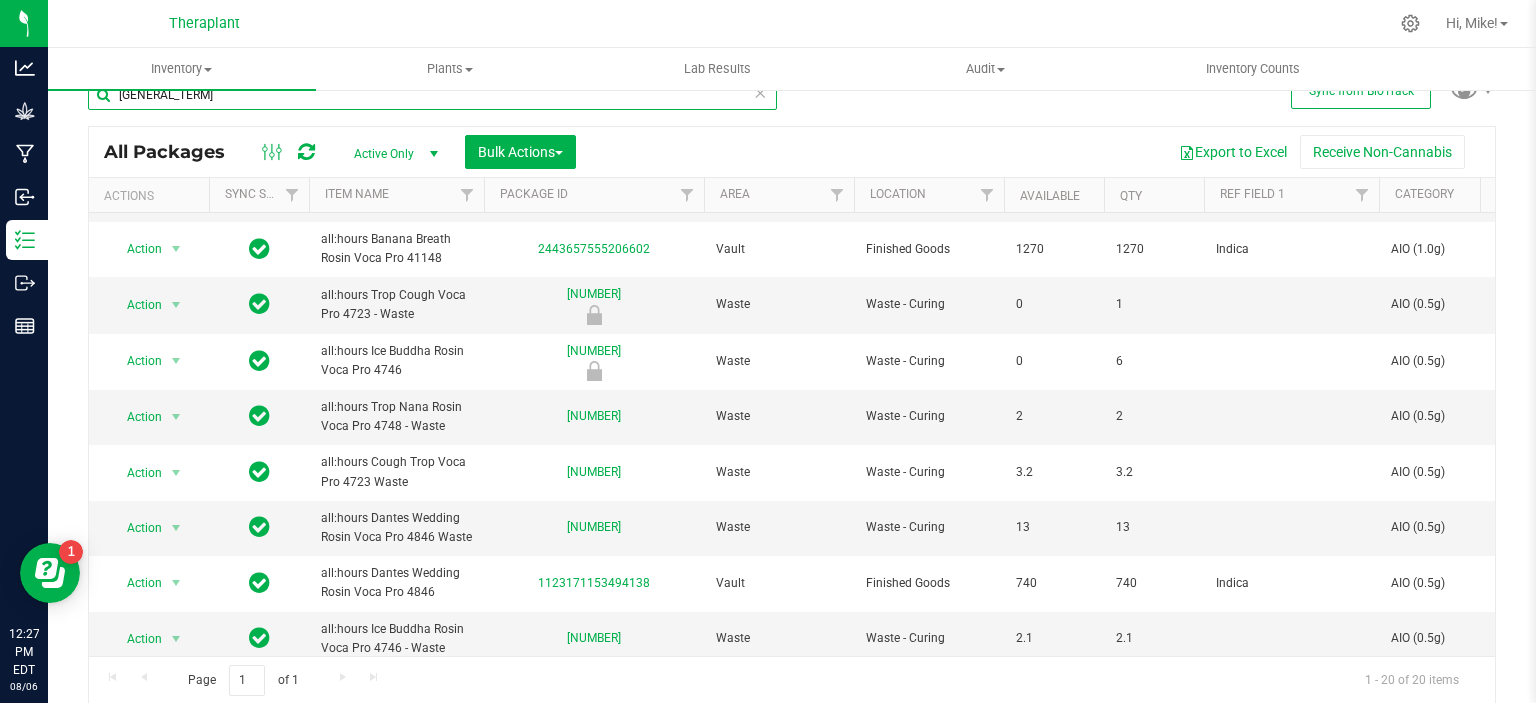 click on "[GENERAL_TERM]" at bounding box center (432, 95) 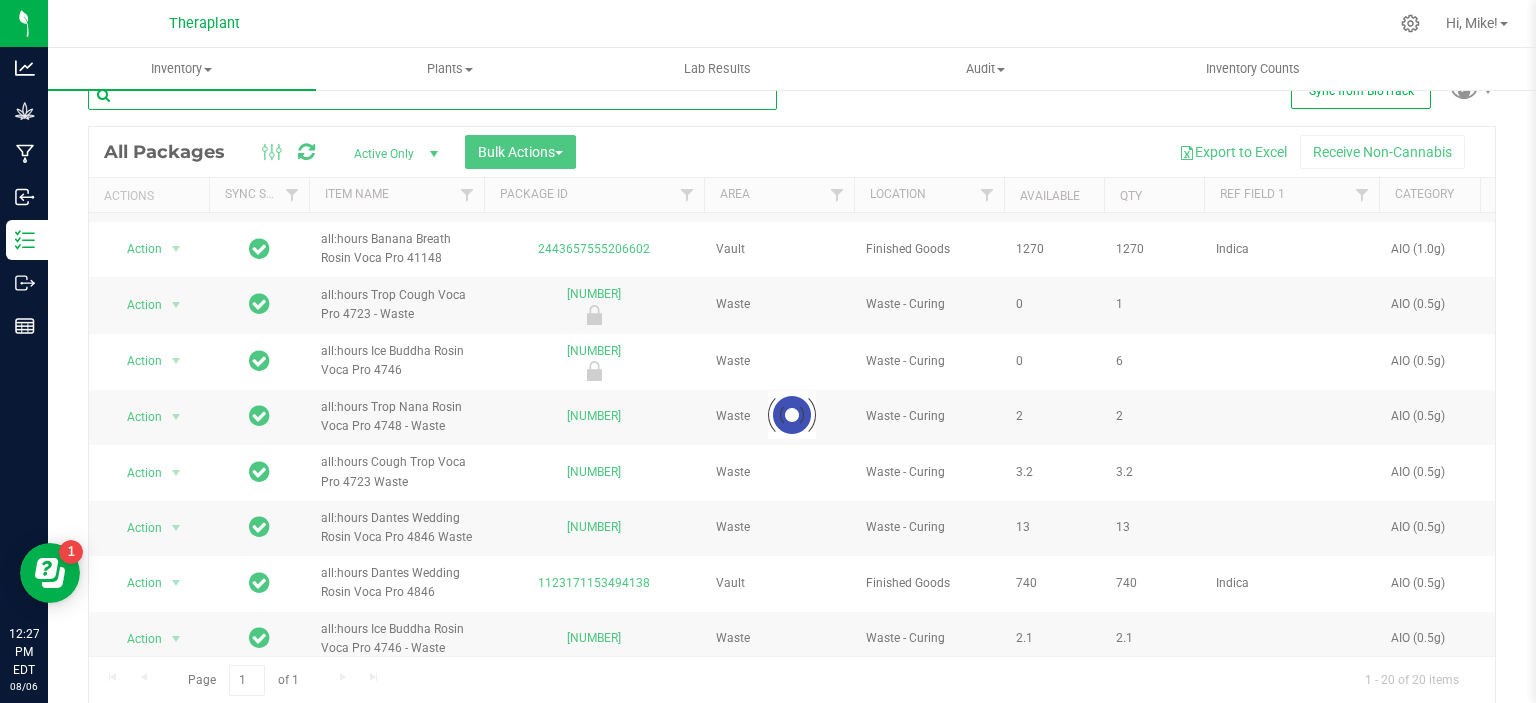 type 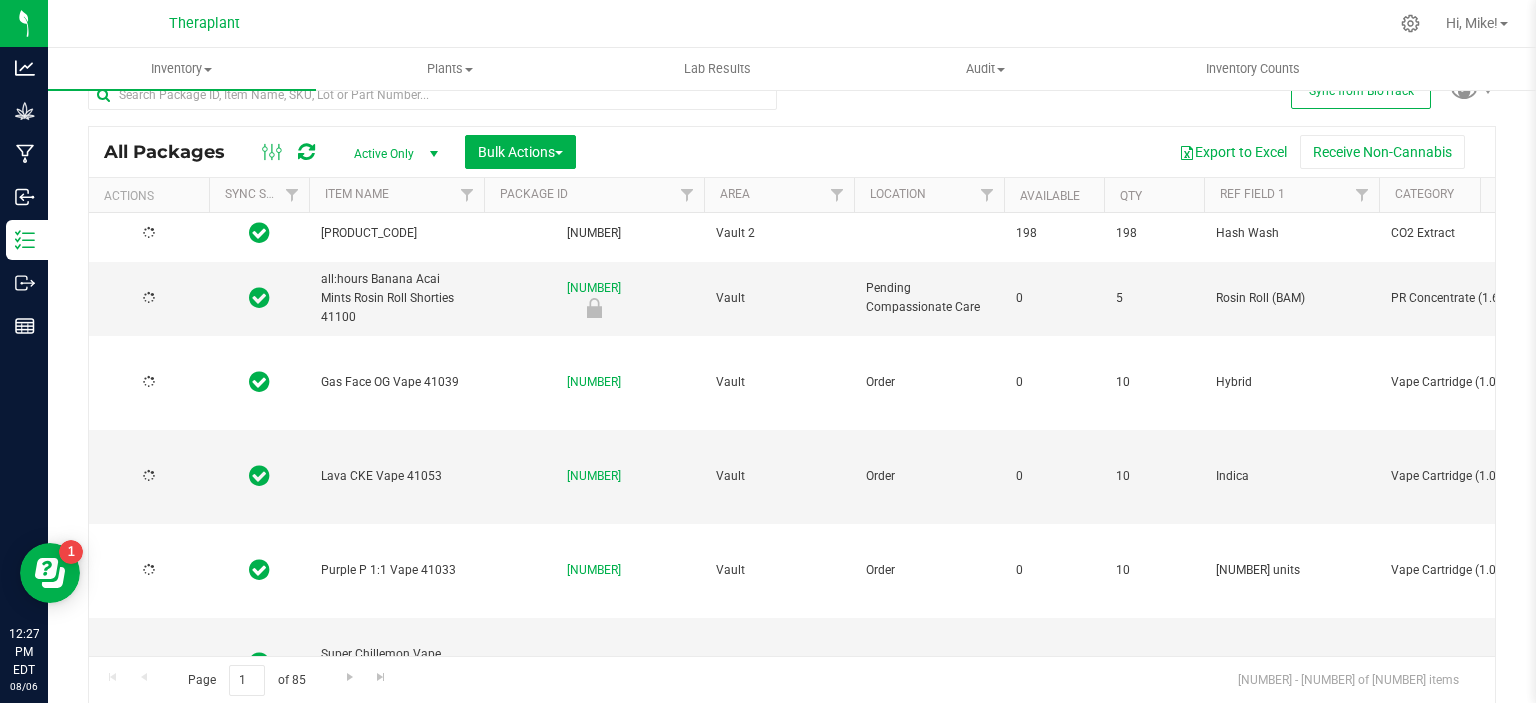 type on "2026-07-15" 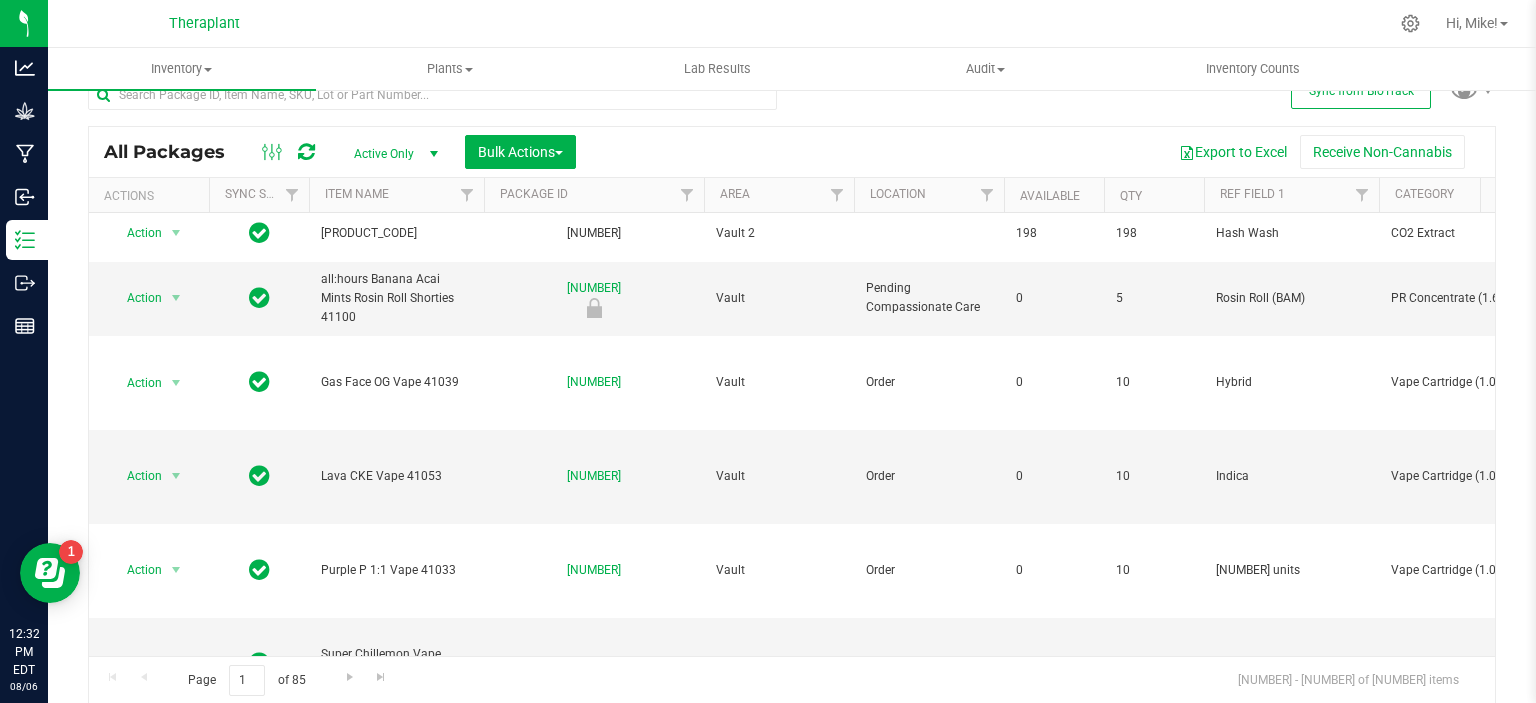 scroll, scrollTop: 0, scrollLeft: 0, axis: both 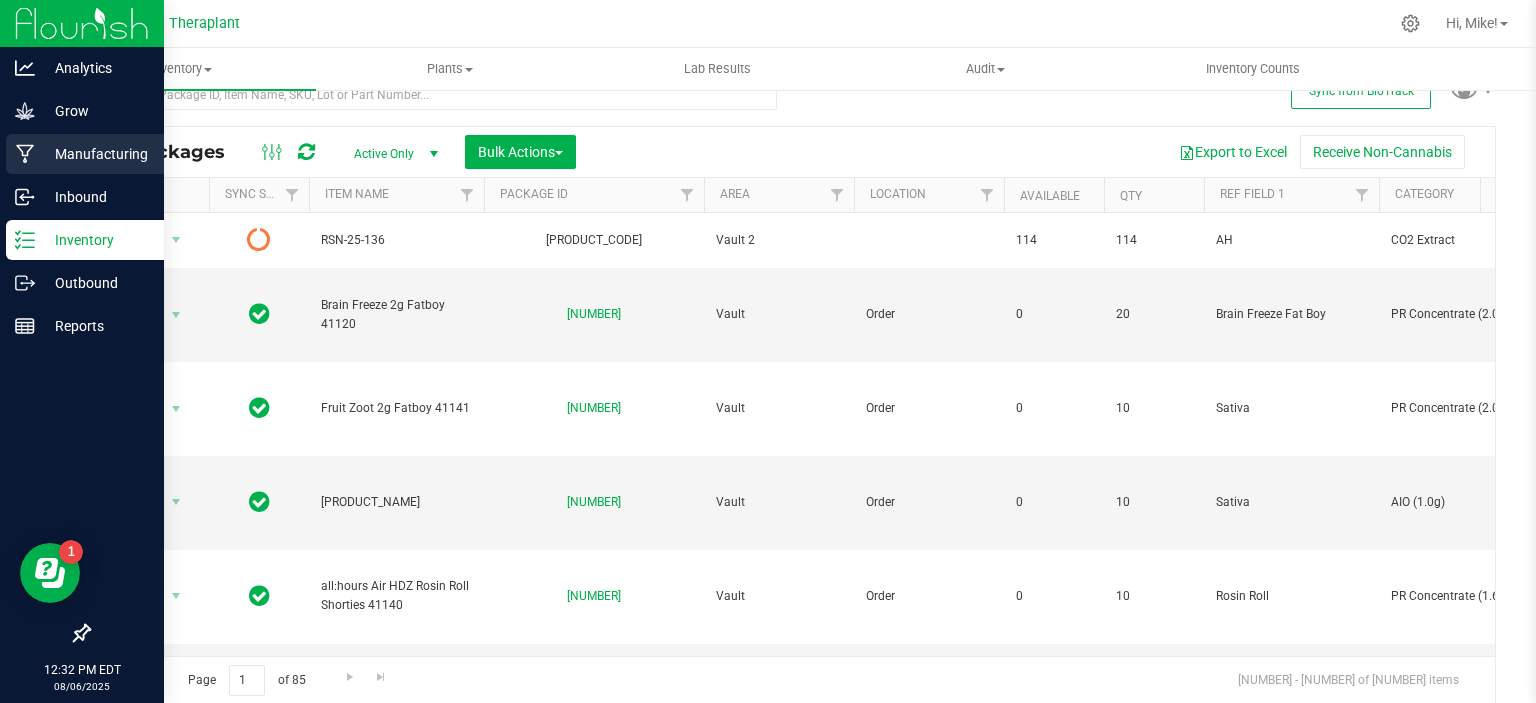 click on "Manufacturing" at bounding box center [95, 154] 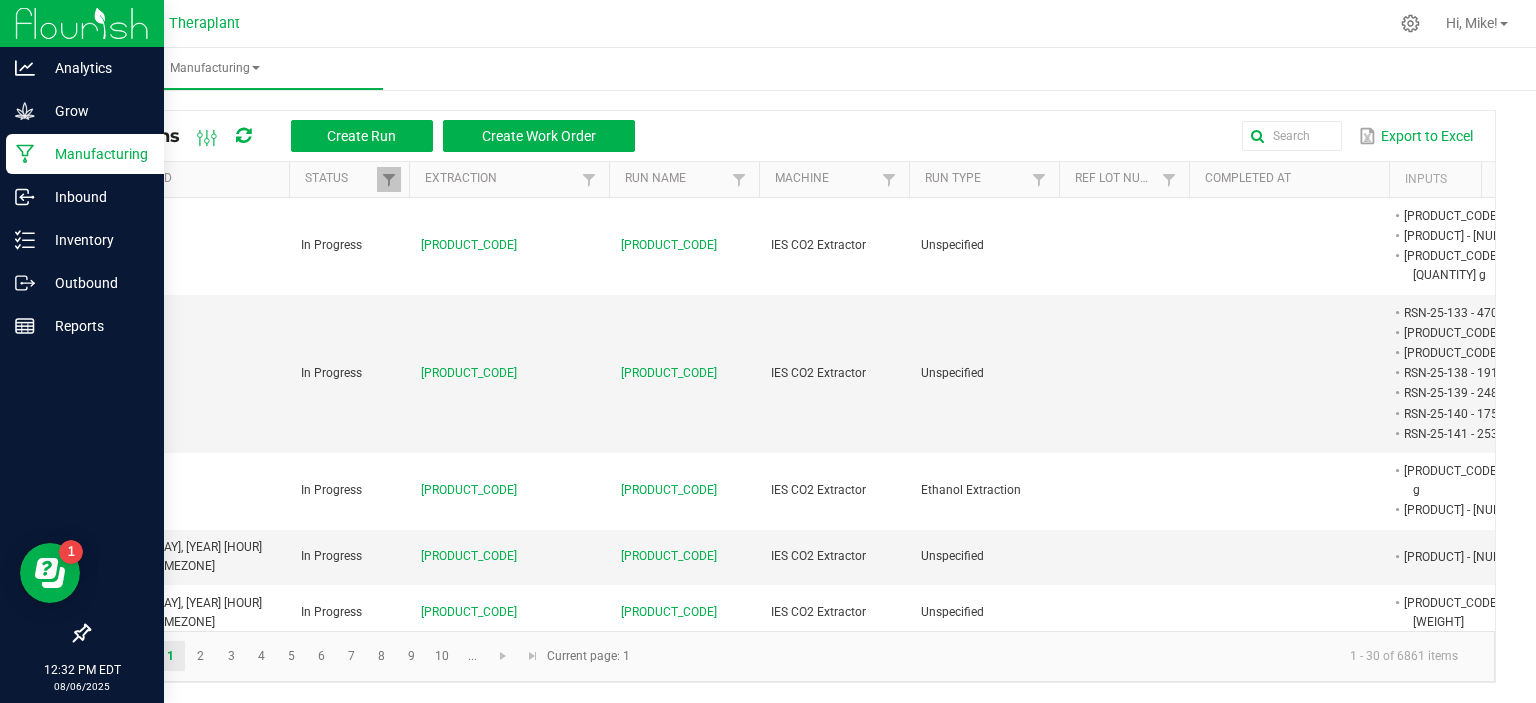 scroll, scrollTop: 0, scrollLeft: 0, axis: both 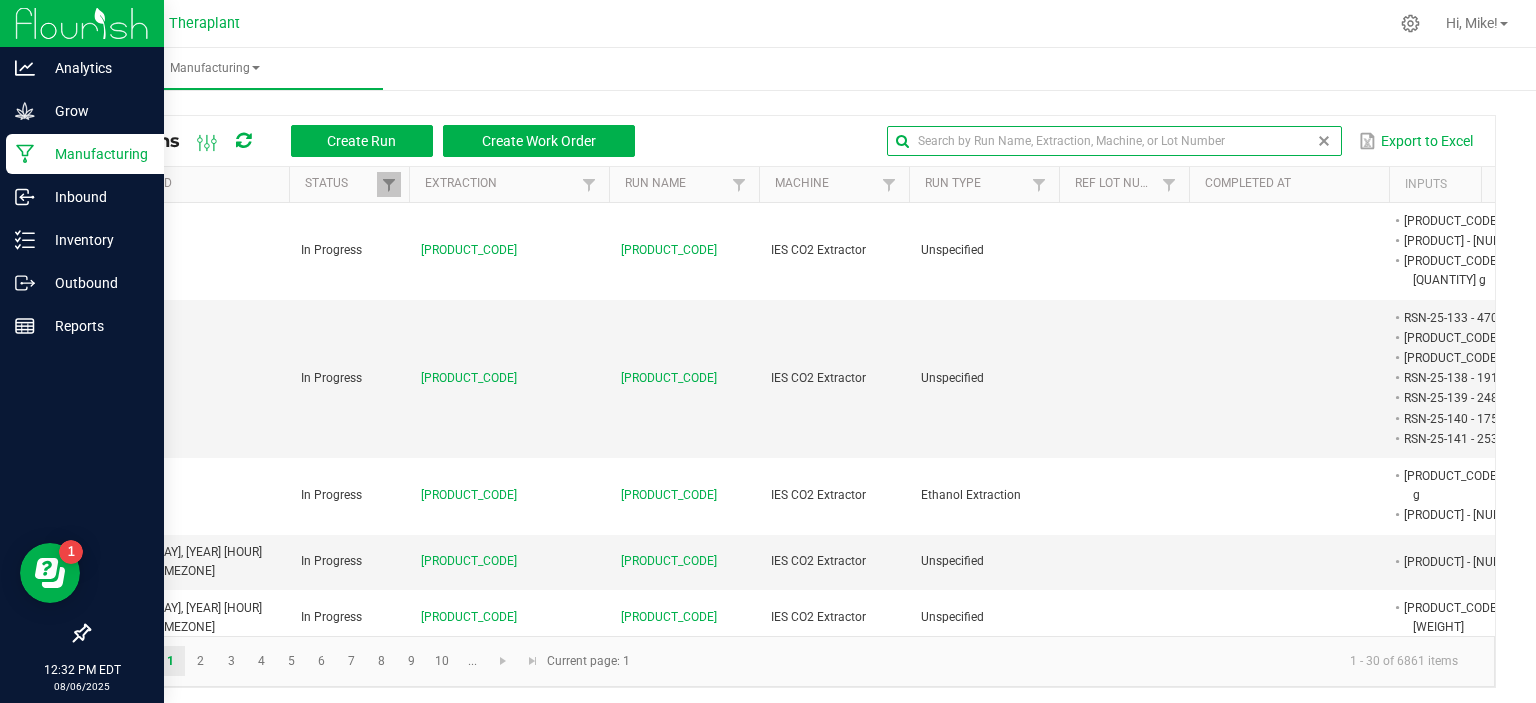 click at bounding box center (1114, 141) 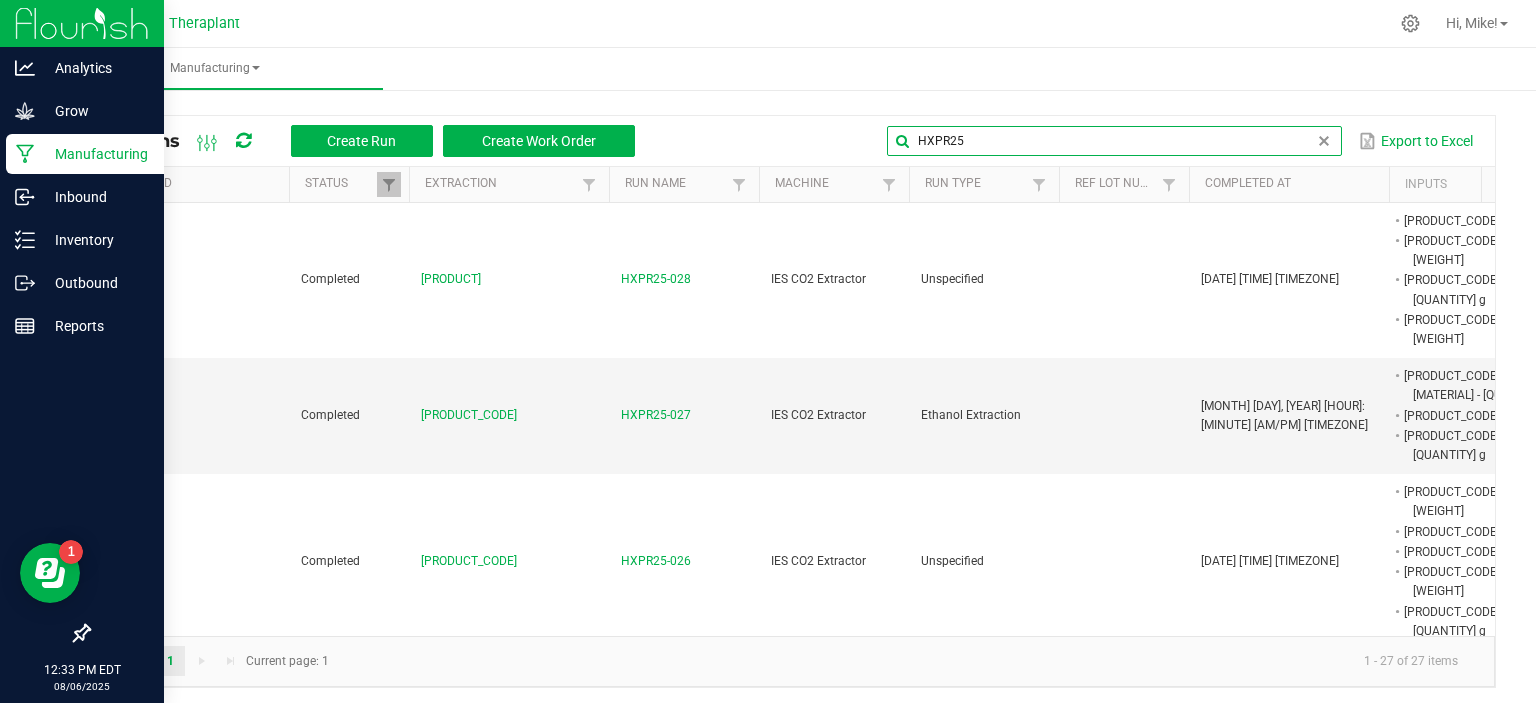 type on "HXPR25" 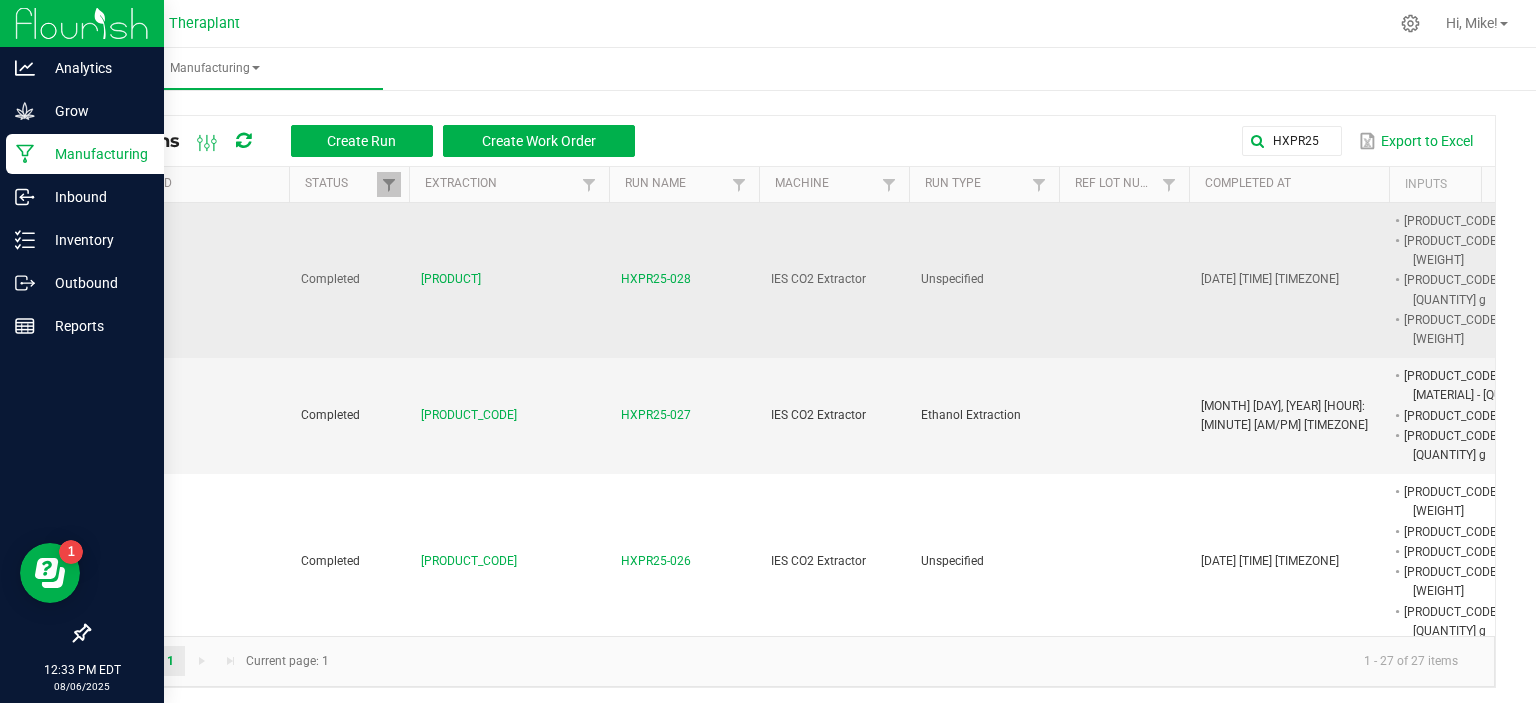 drag, startPoint x: 1282, startPoint y: 141, endPoint x: 1091, endPoint y: 305, distance: 251.7479 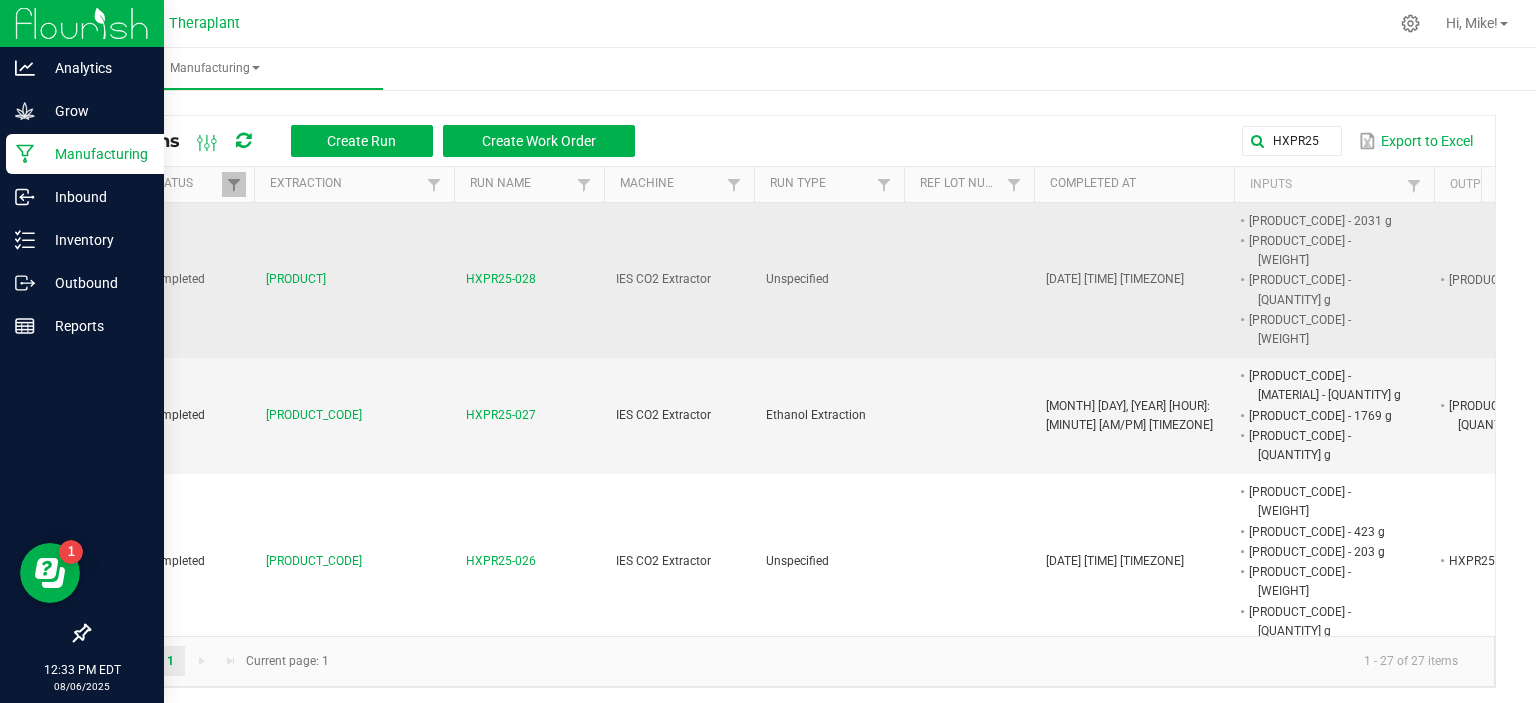 scroll, scrollTop: 0, scrollLeft: 180, axis: horizontal 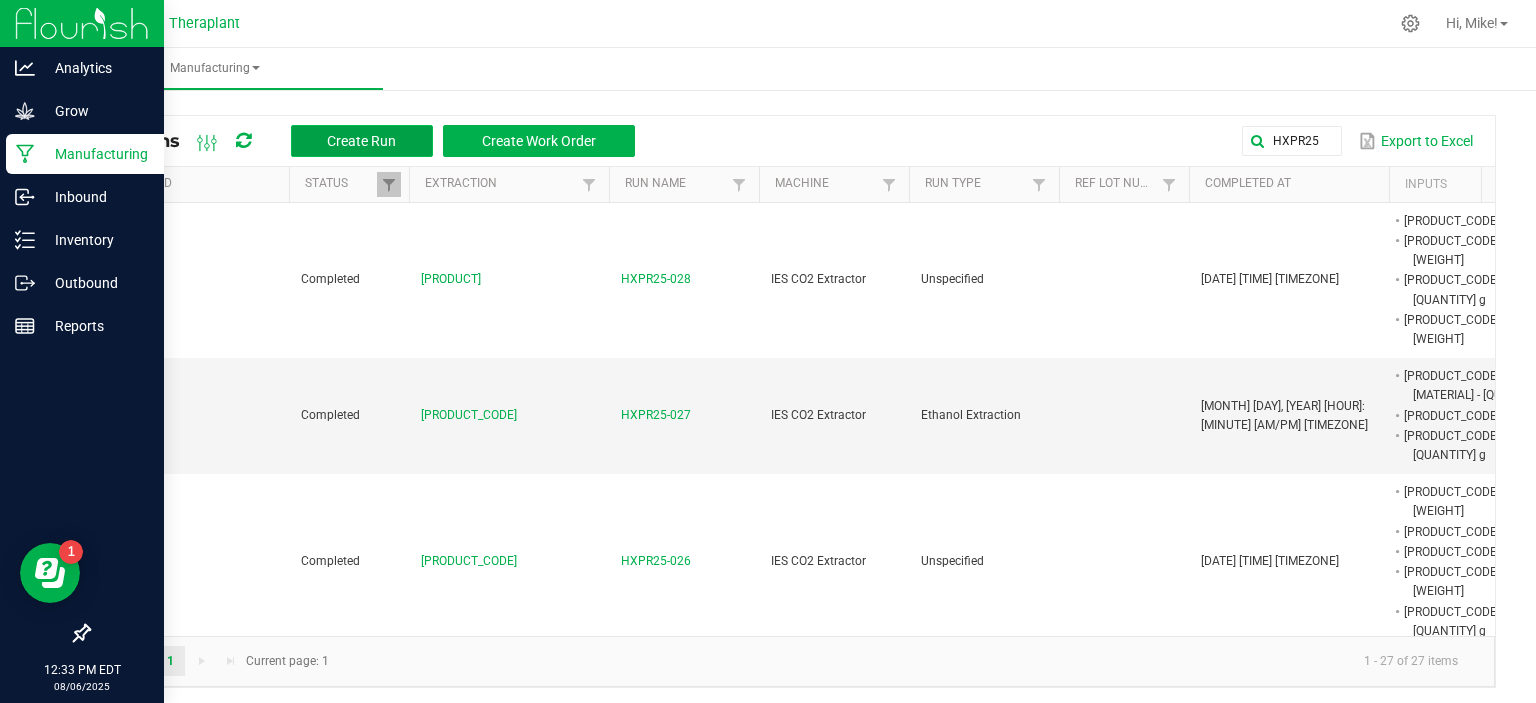 click on "Create Run" at bounding box center (361, 141) 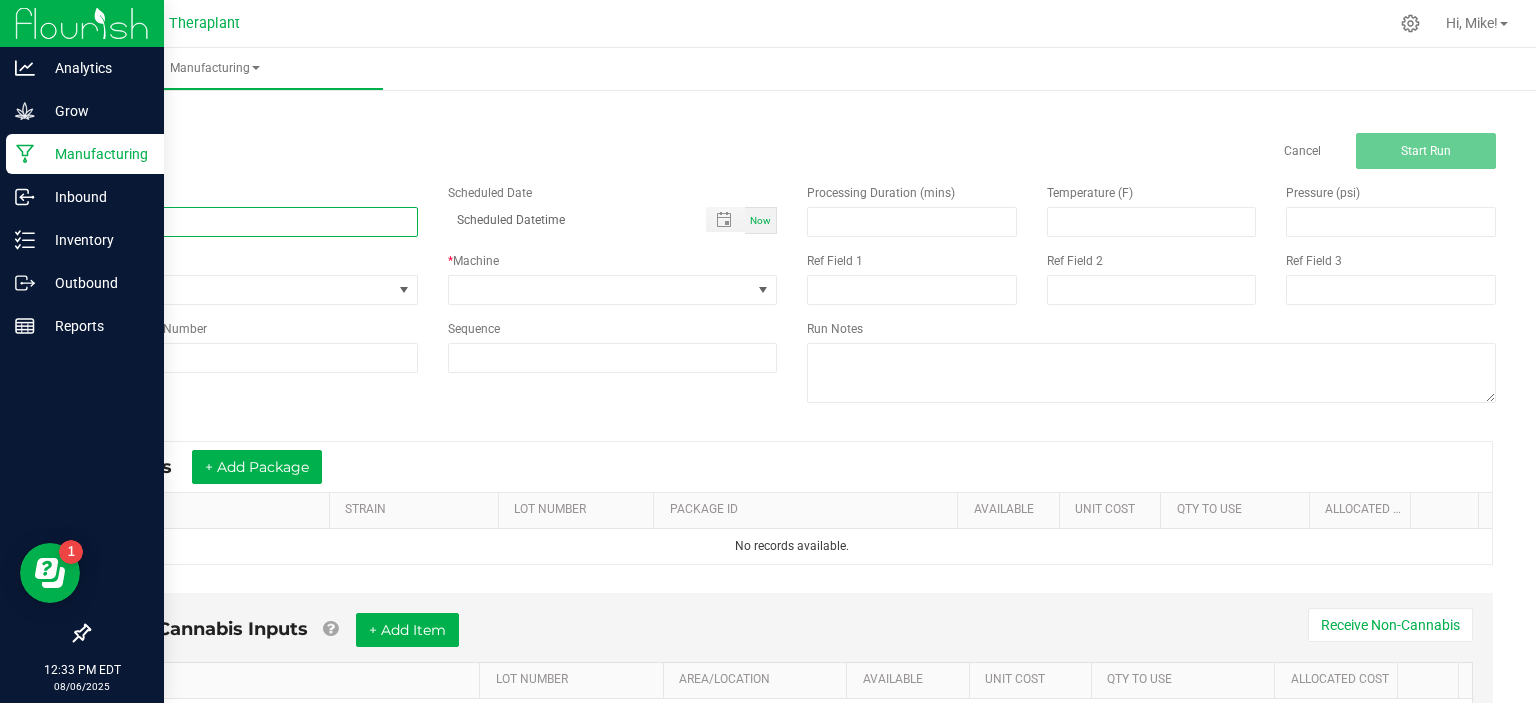 click at bounding box center (253, 222) 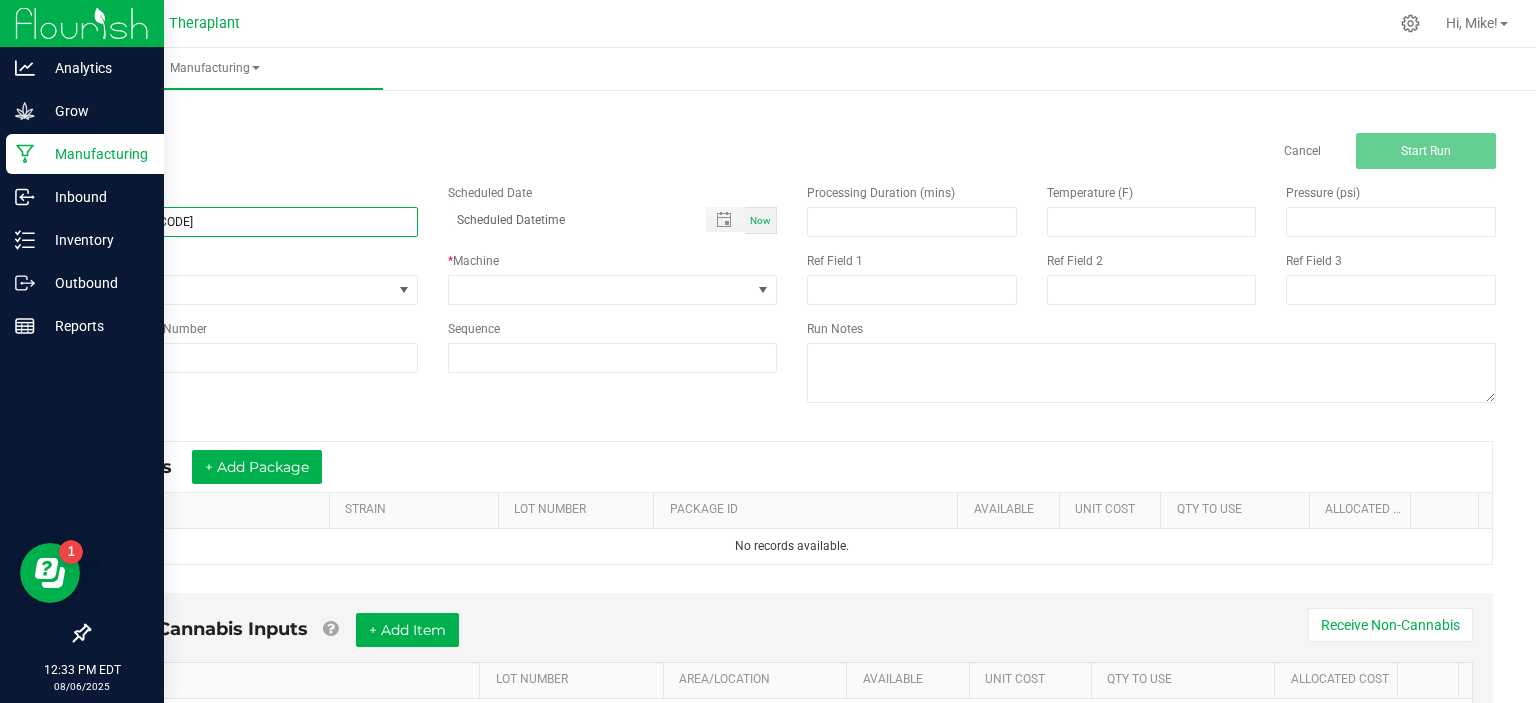 type on "[PRODUCT_CODE]" 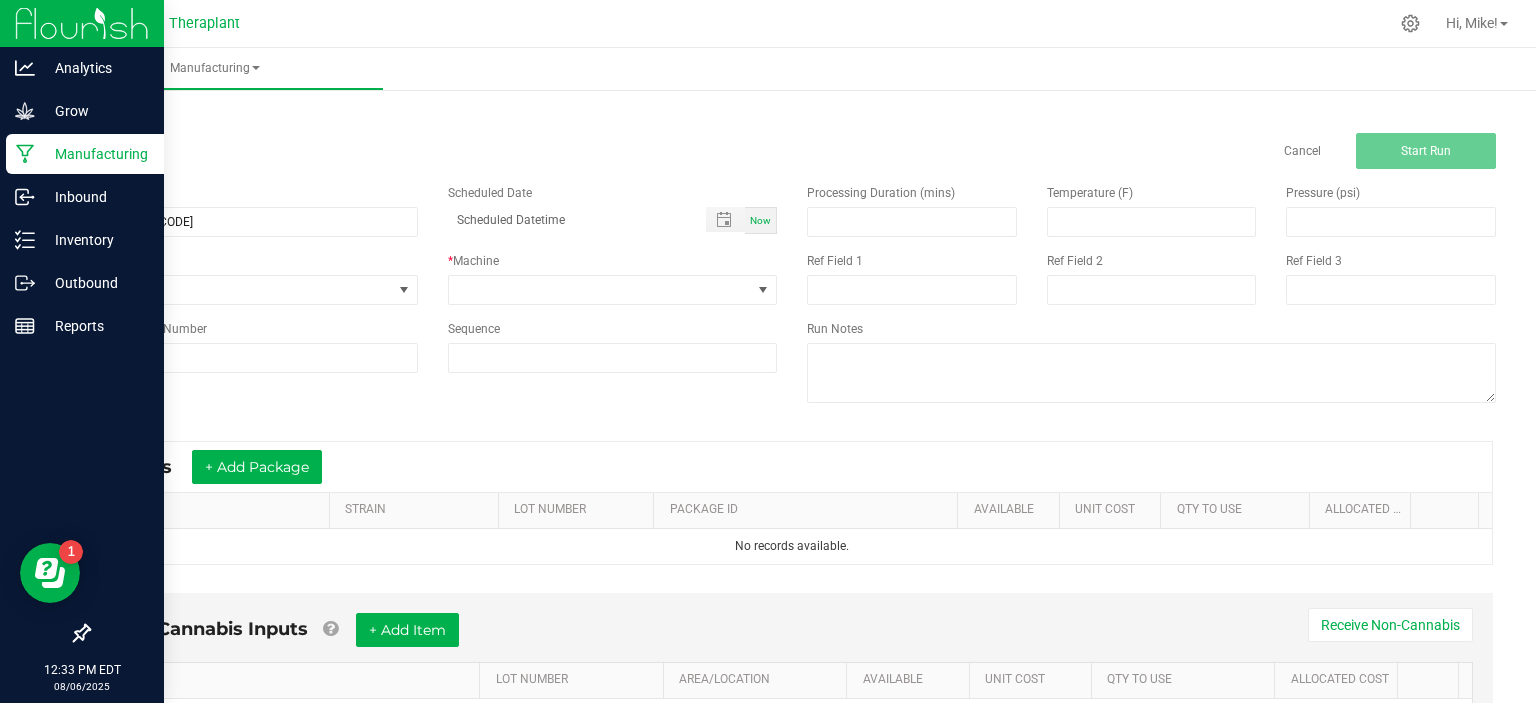 click on "Run Type" at bounding box center (253, 261) 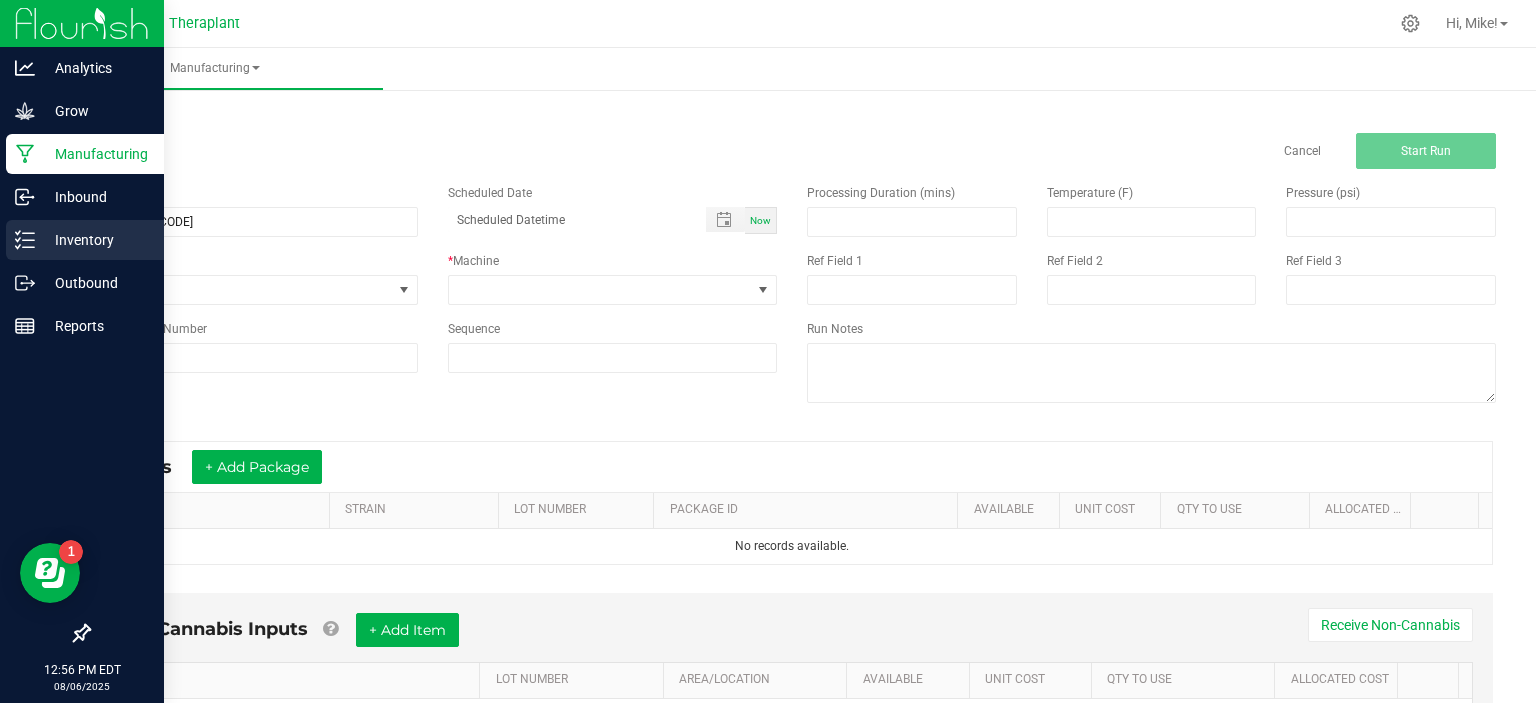 click on "Inventory" at bounding box center (95, 240) 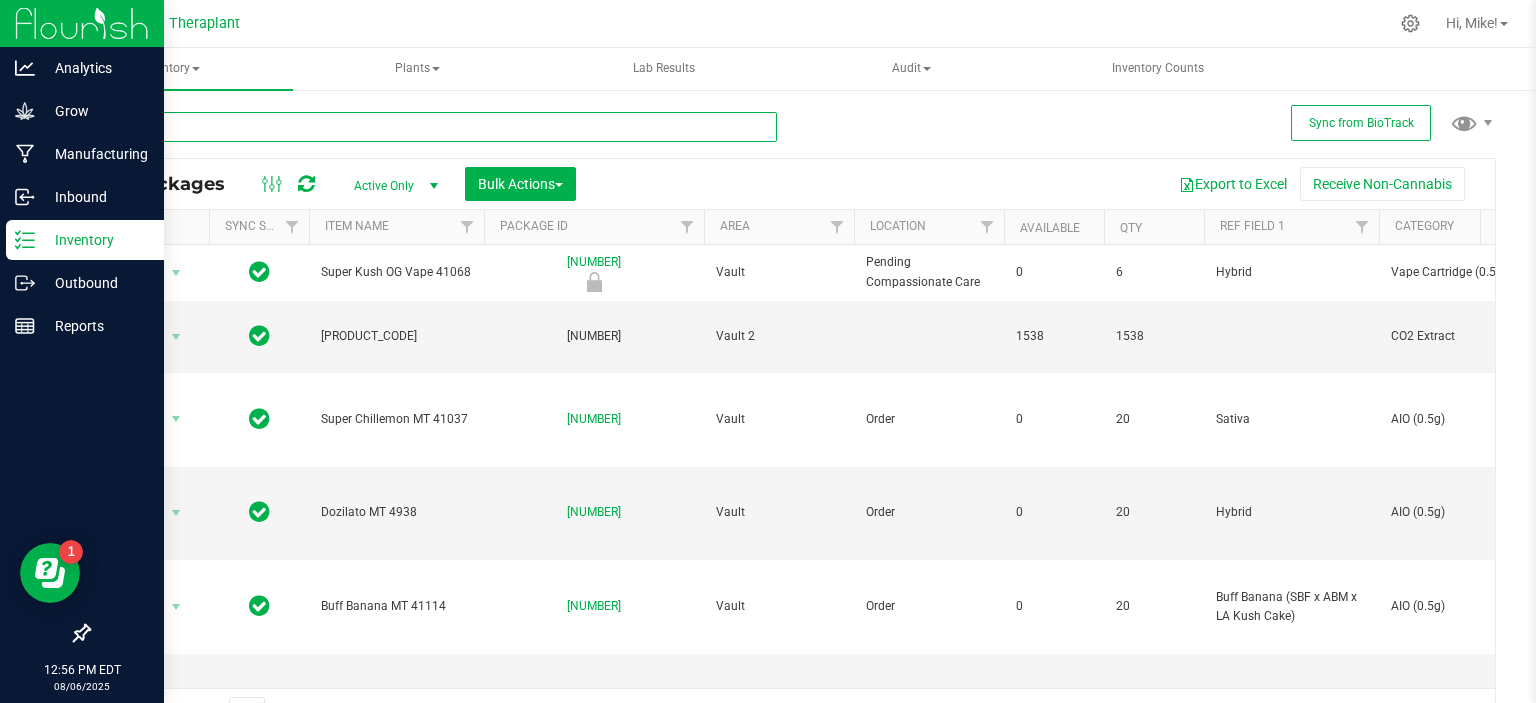 click at bounding box center [432, 127] 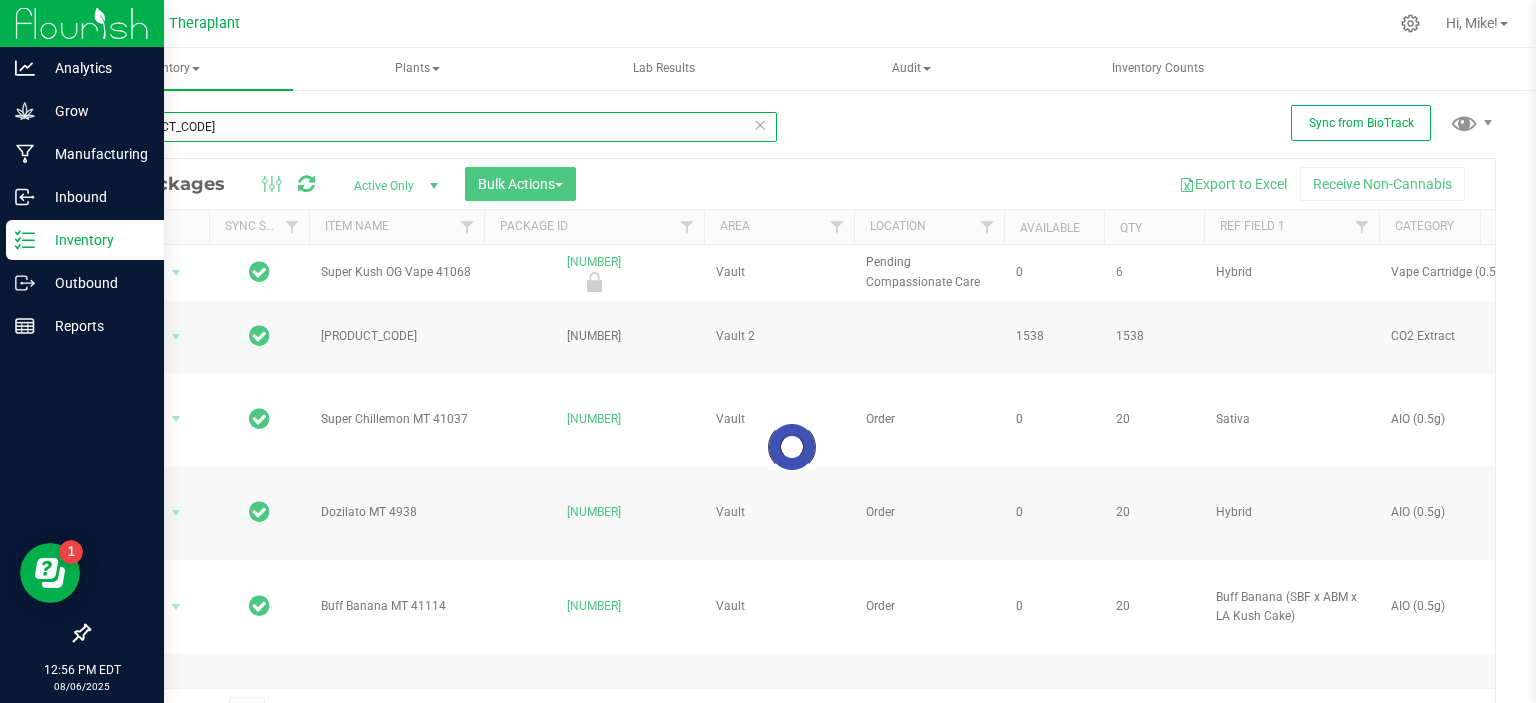 type on "[PRODUCT_CODE]" 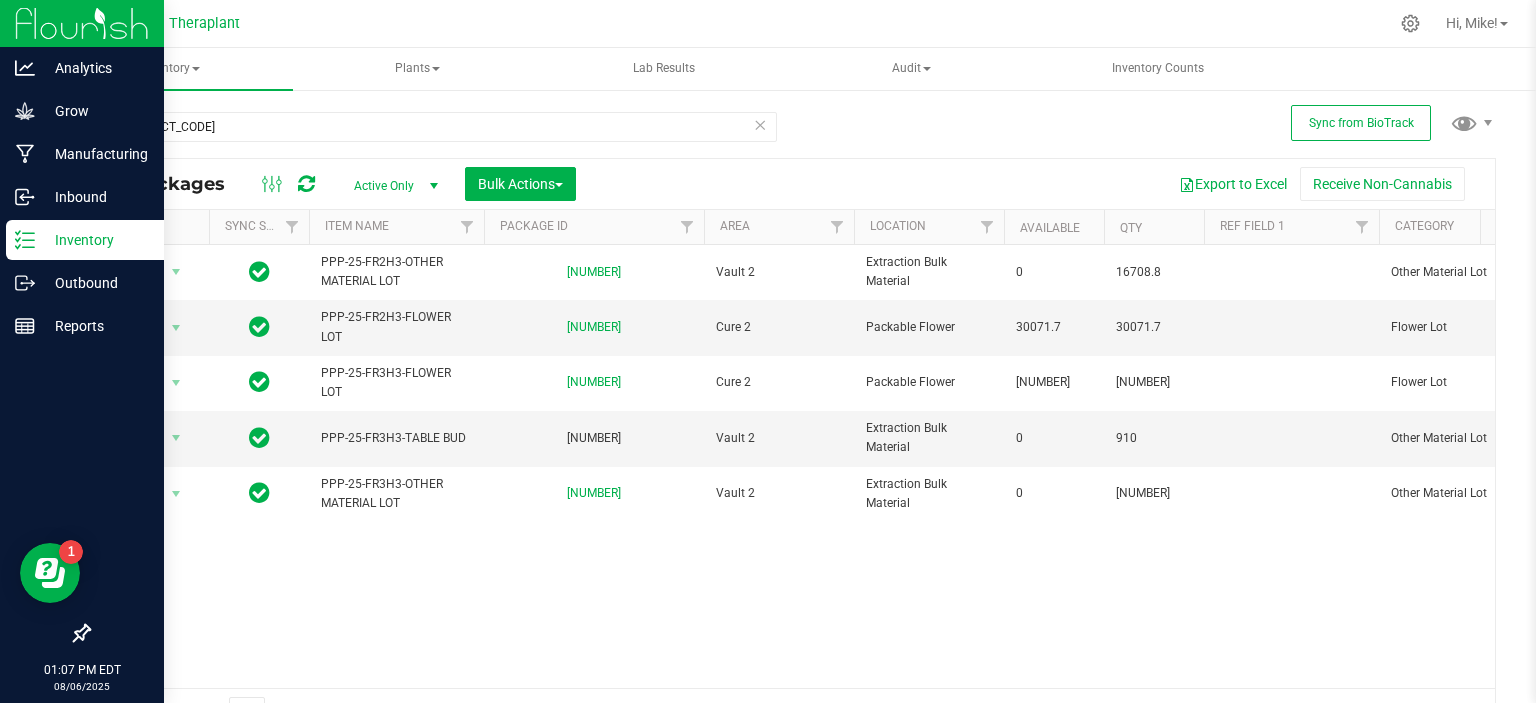 click at bounding box center (760, 124) 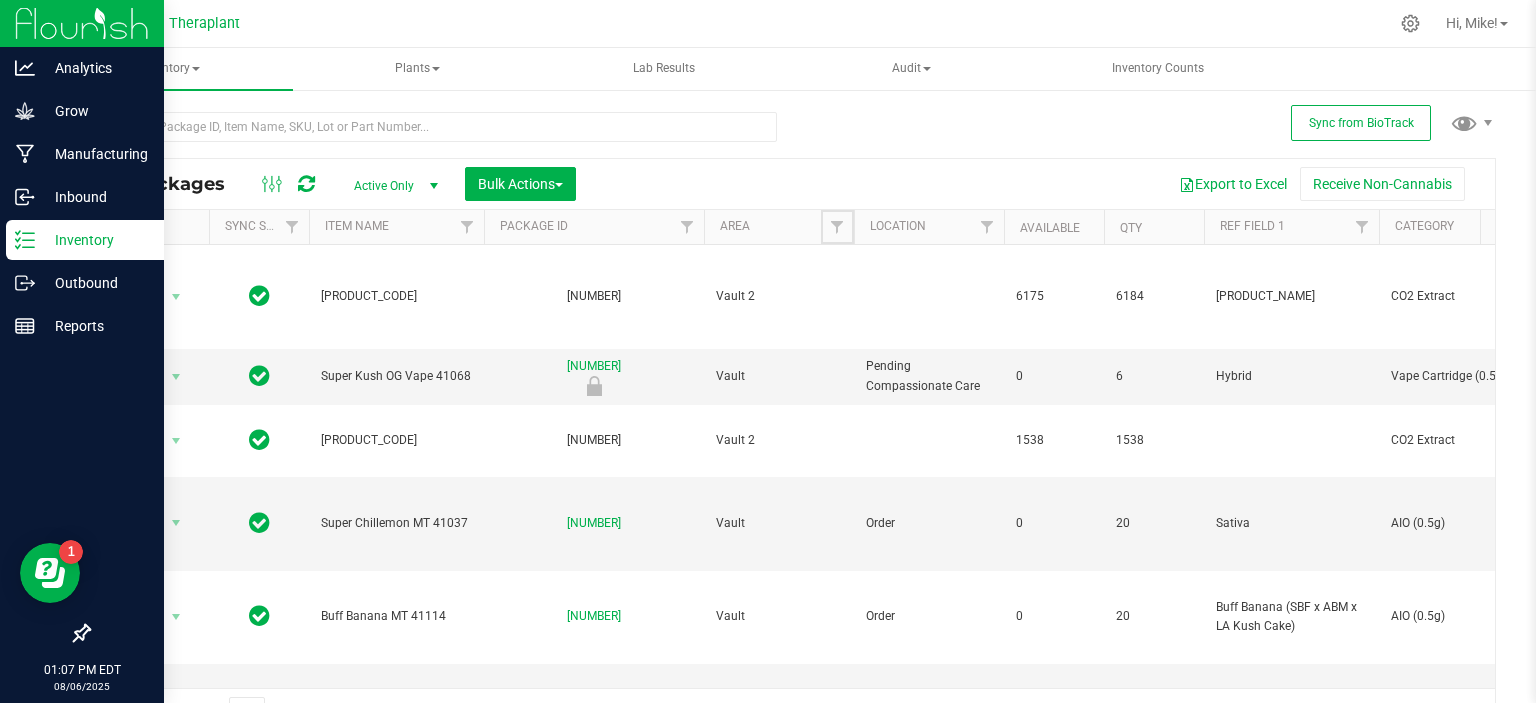 click at bounding box center (837, 227) 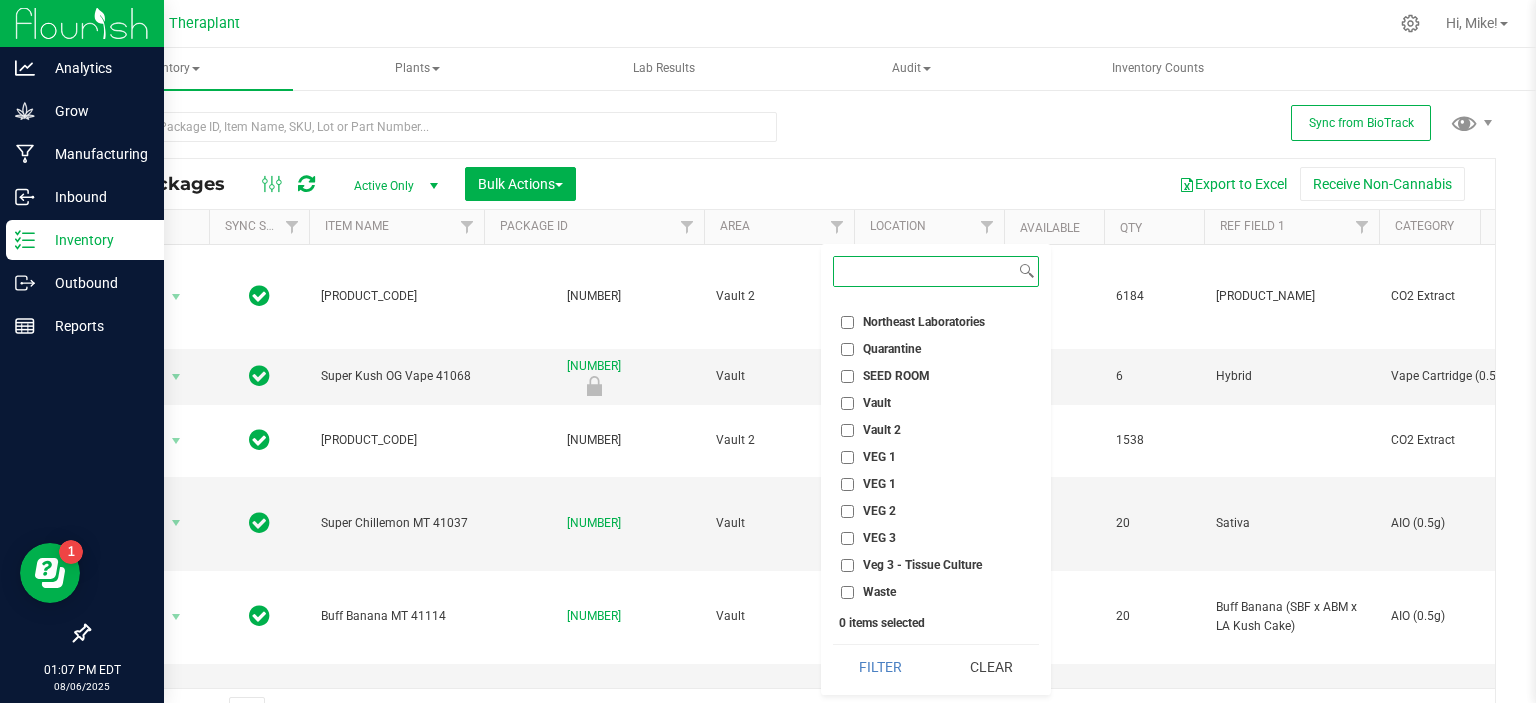 scroll, scrollTop: 800, scrollLeft: 0, axis: vertical 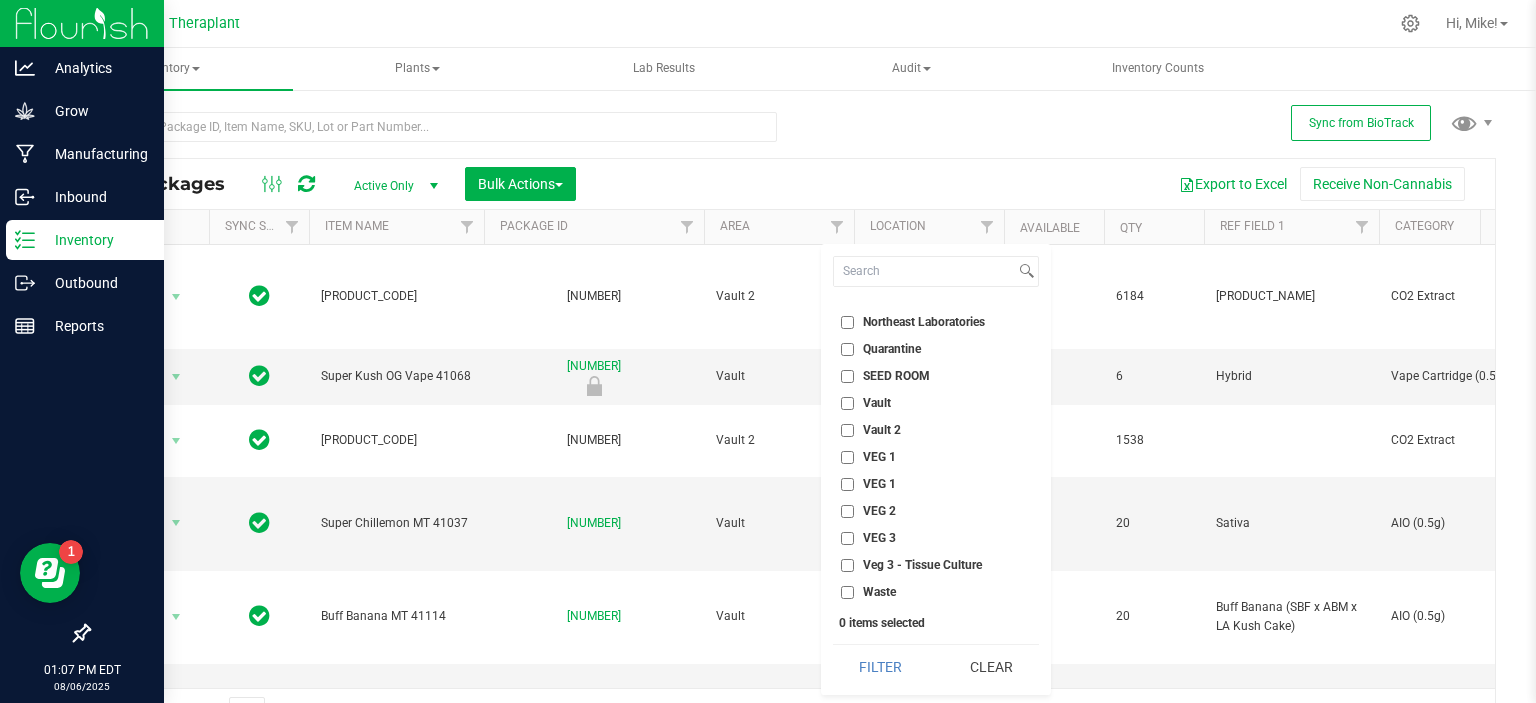 click on "Vault 2" at bounding box center (882, 430) 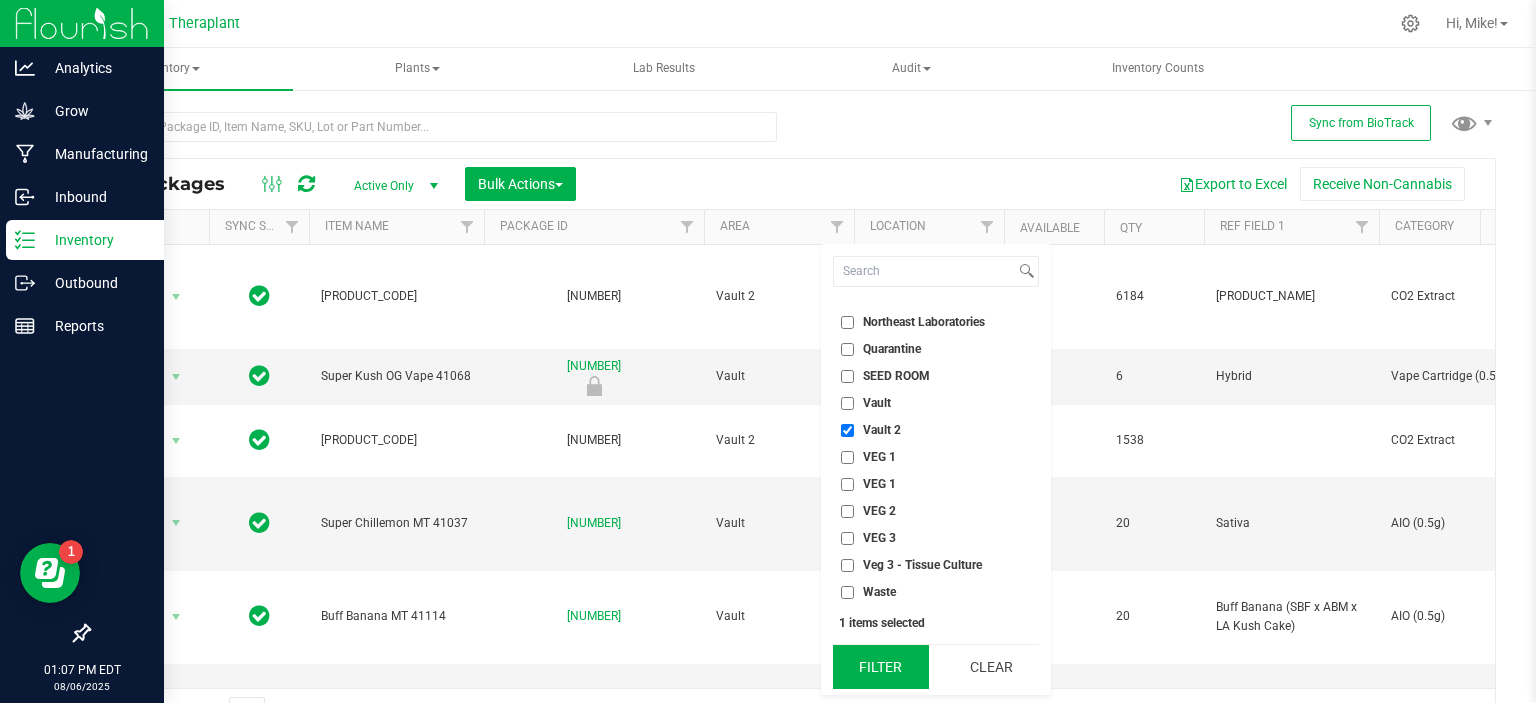 click on "Filter" at bounding box center (881, 667) 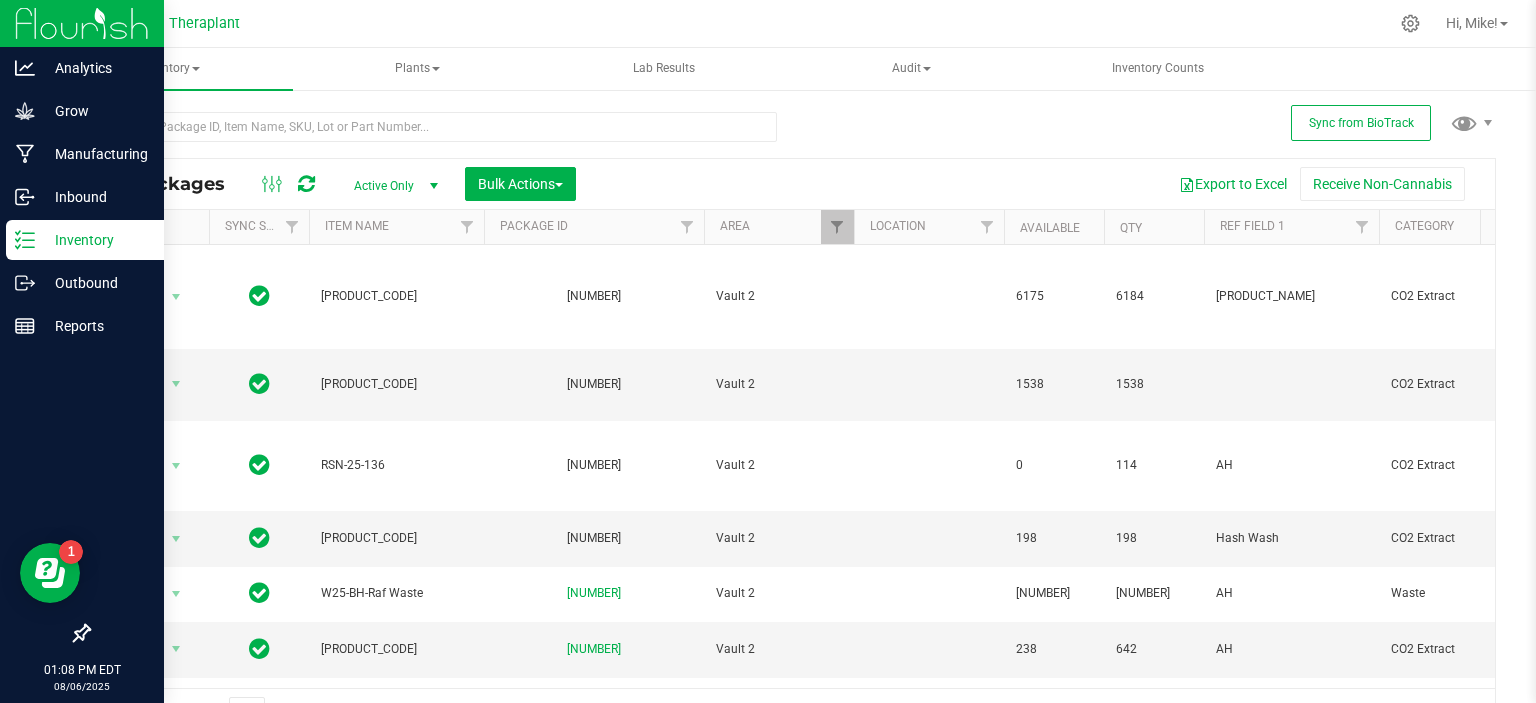 scroll, scrollTop: 0, scrollLeft: 134, axis: horizontal 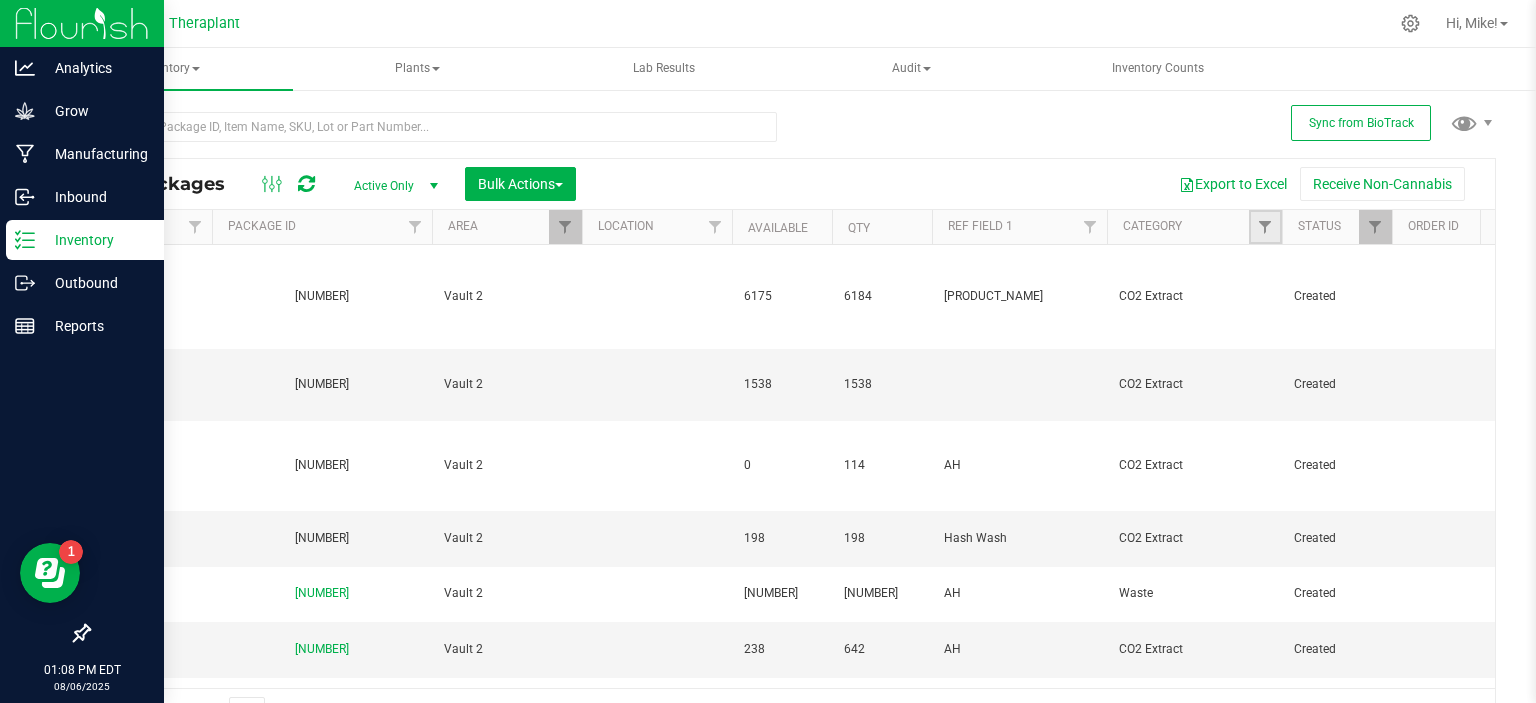 drag, startPoint x: 1261, startPoint y: 220, endPoint x: 1255, endPoint y: 229, distance: 10.816654 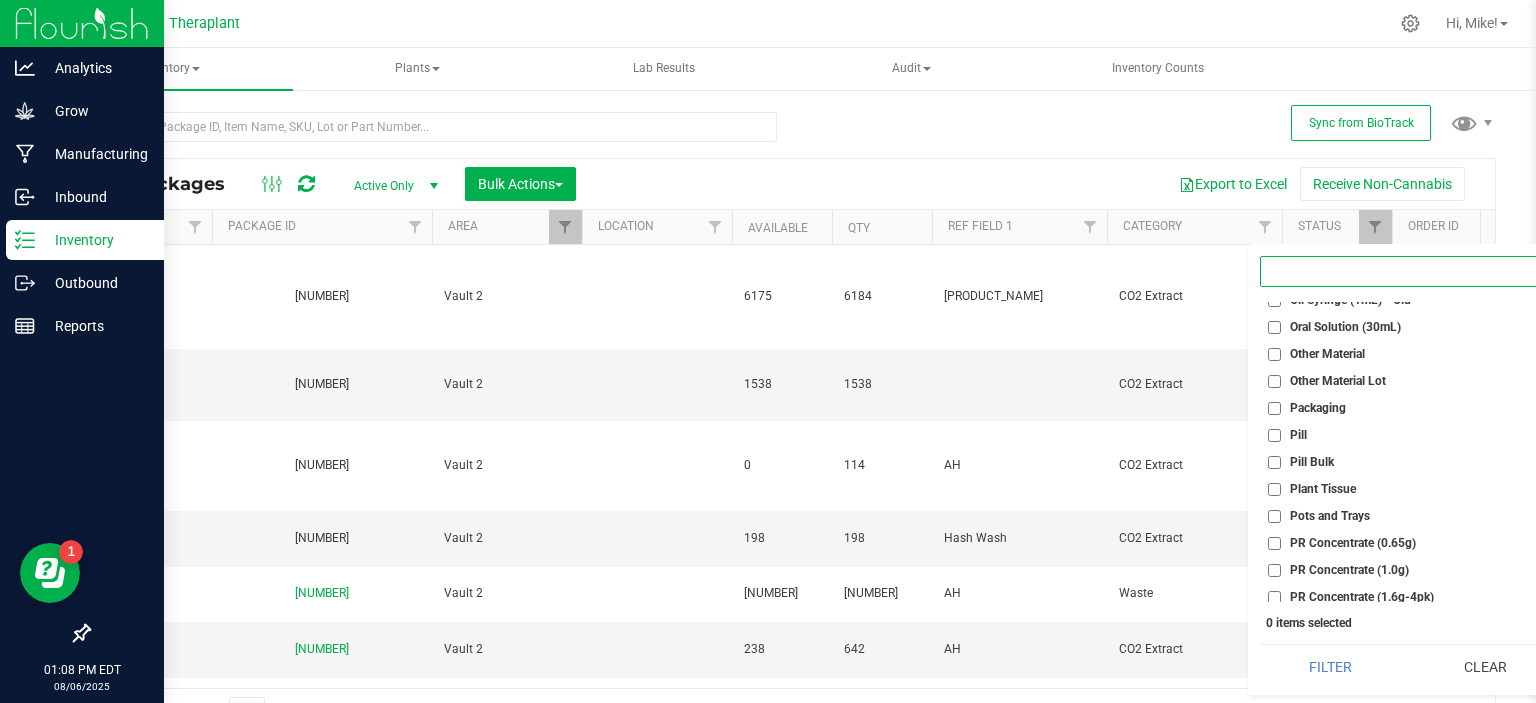 scroll, scrollTop: 2497, scrollLeft: 0, axis: vertical 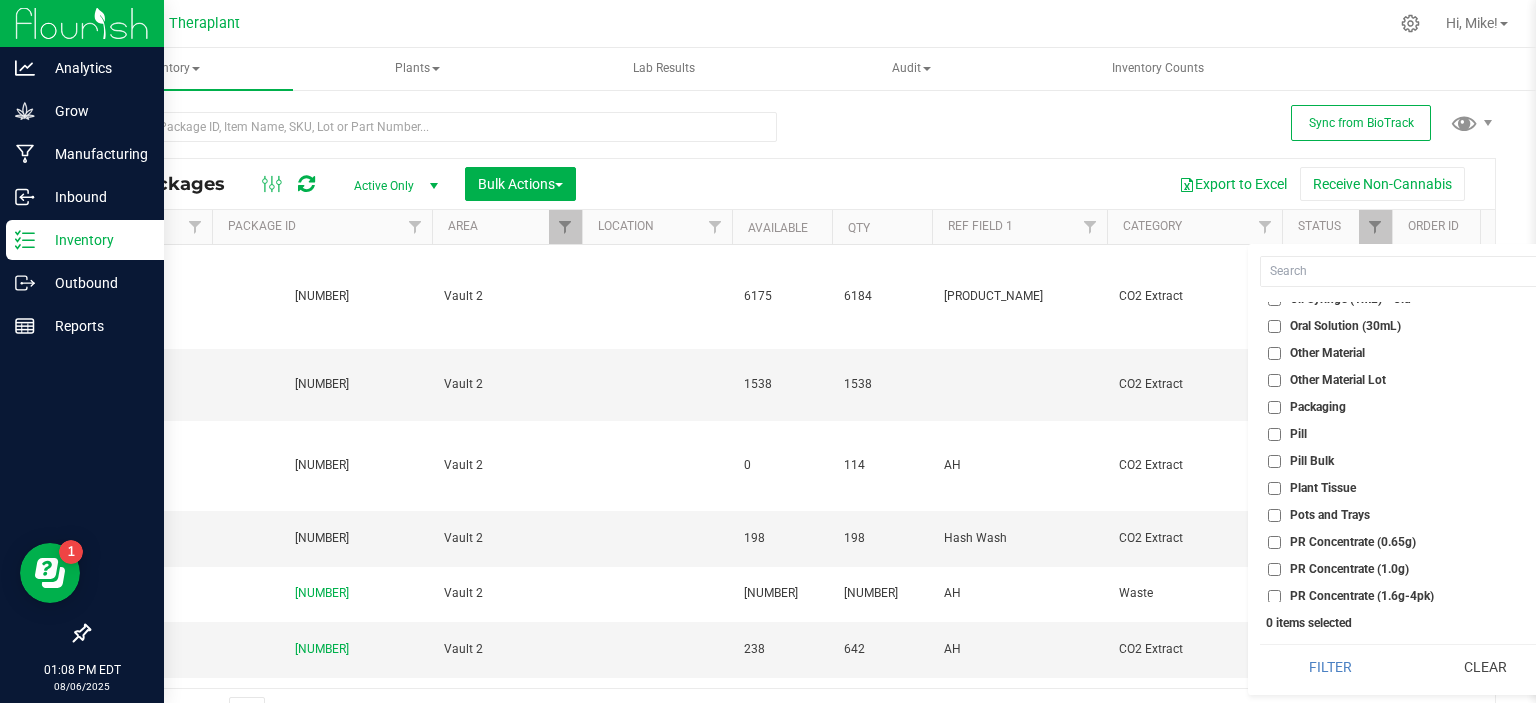 click on "Other Material Lot" at bounding box center [1338, 380] 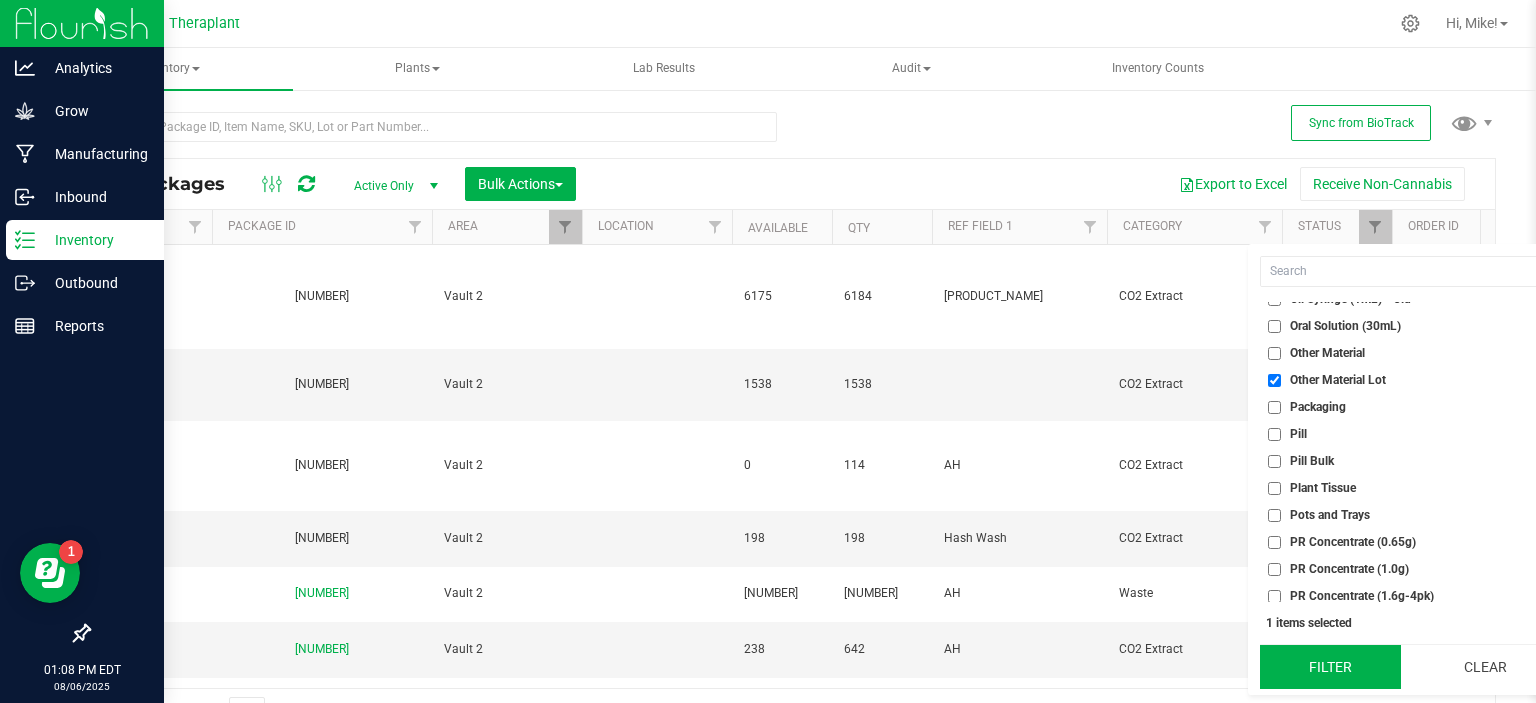 click on "Filter" at bounding box center [1330, 667] 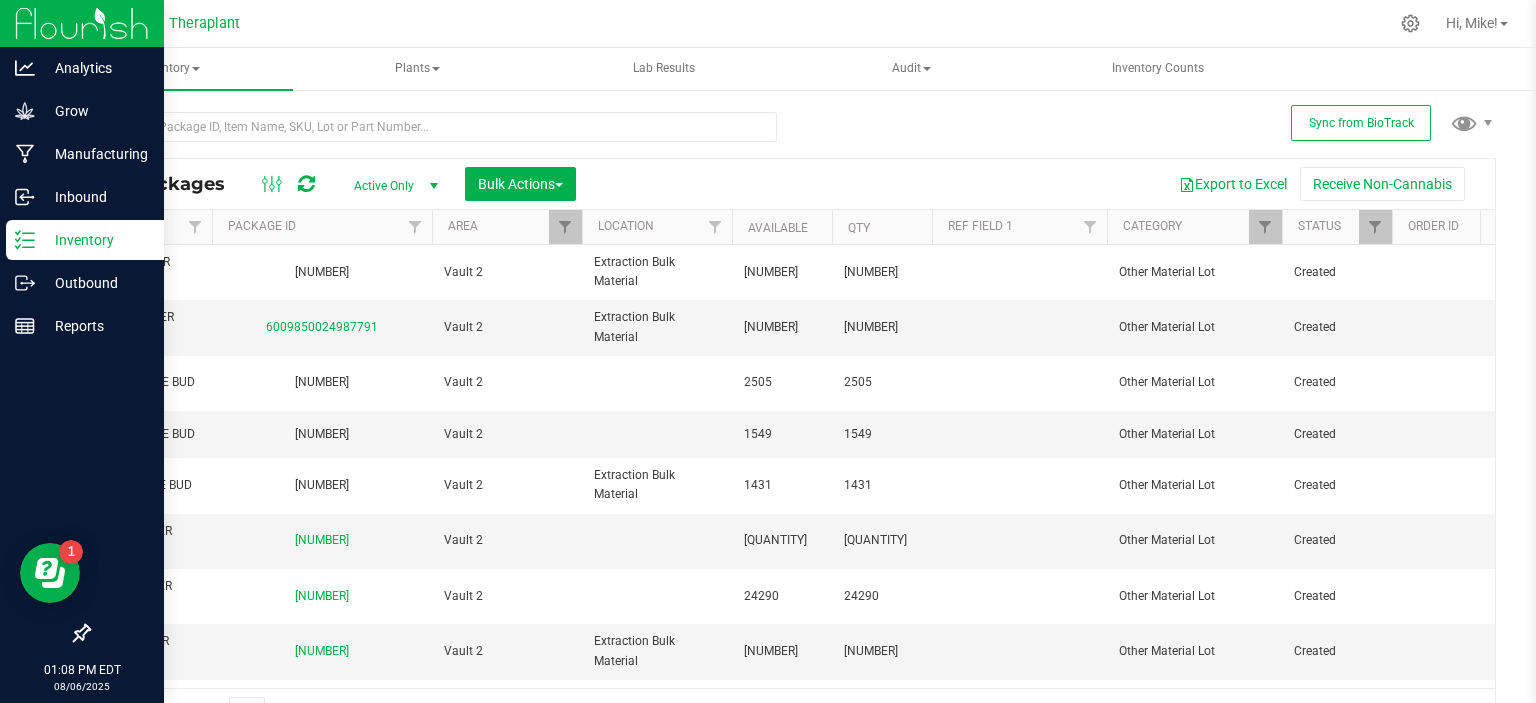 scroll, scrollTop: 0, scrollLeft: 1154, axis: horizontal 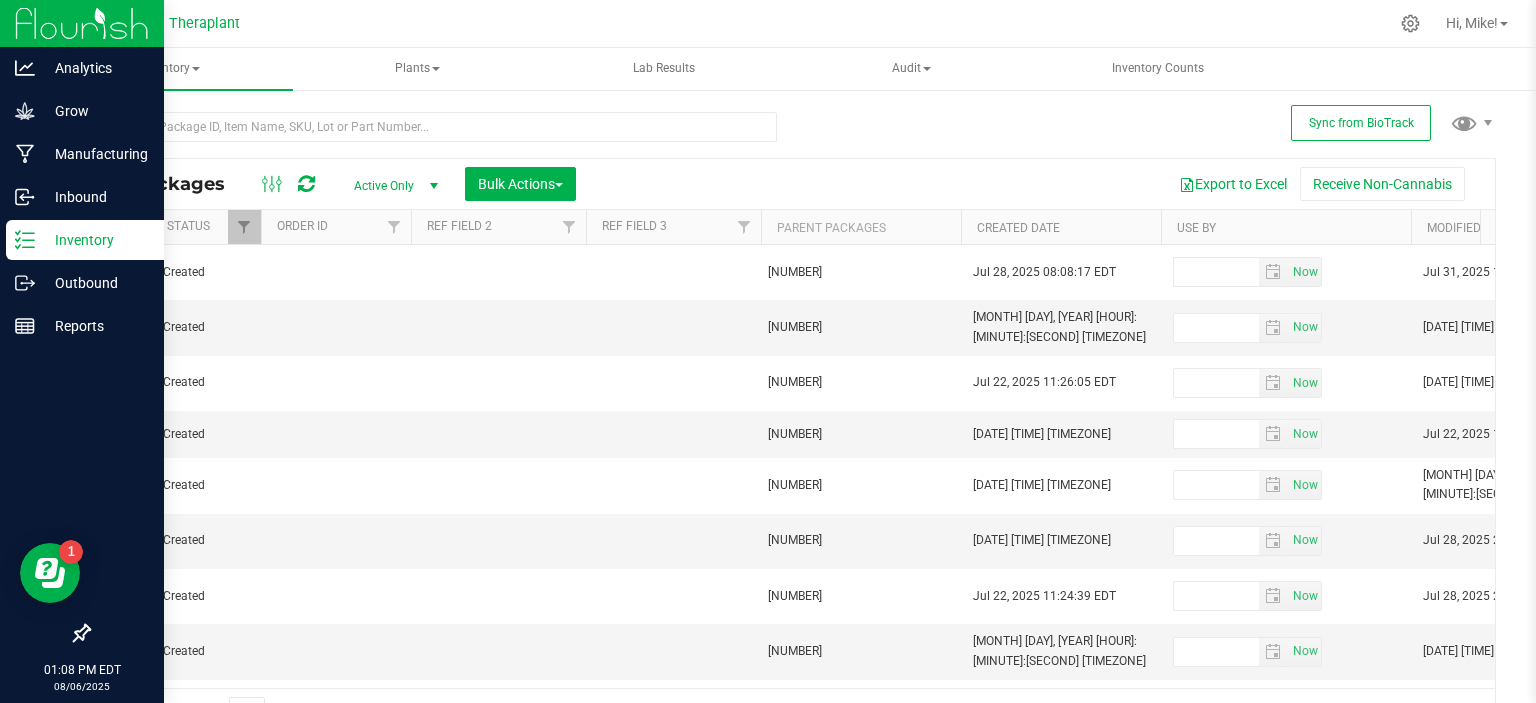 click on "Created Date" at bounding box center [1061, 227] 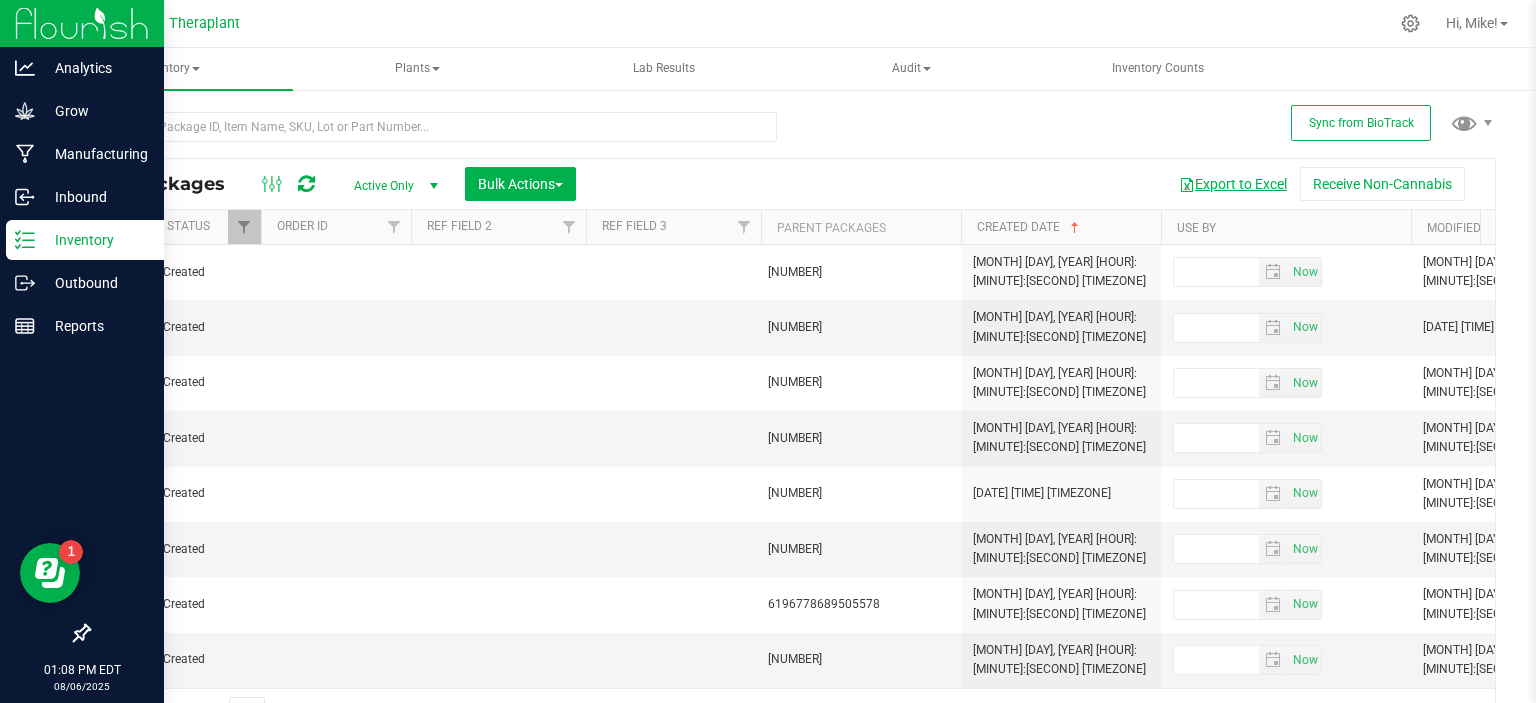 click on "Export to Excel" at bounding box center [1233, 184] 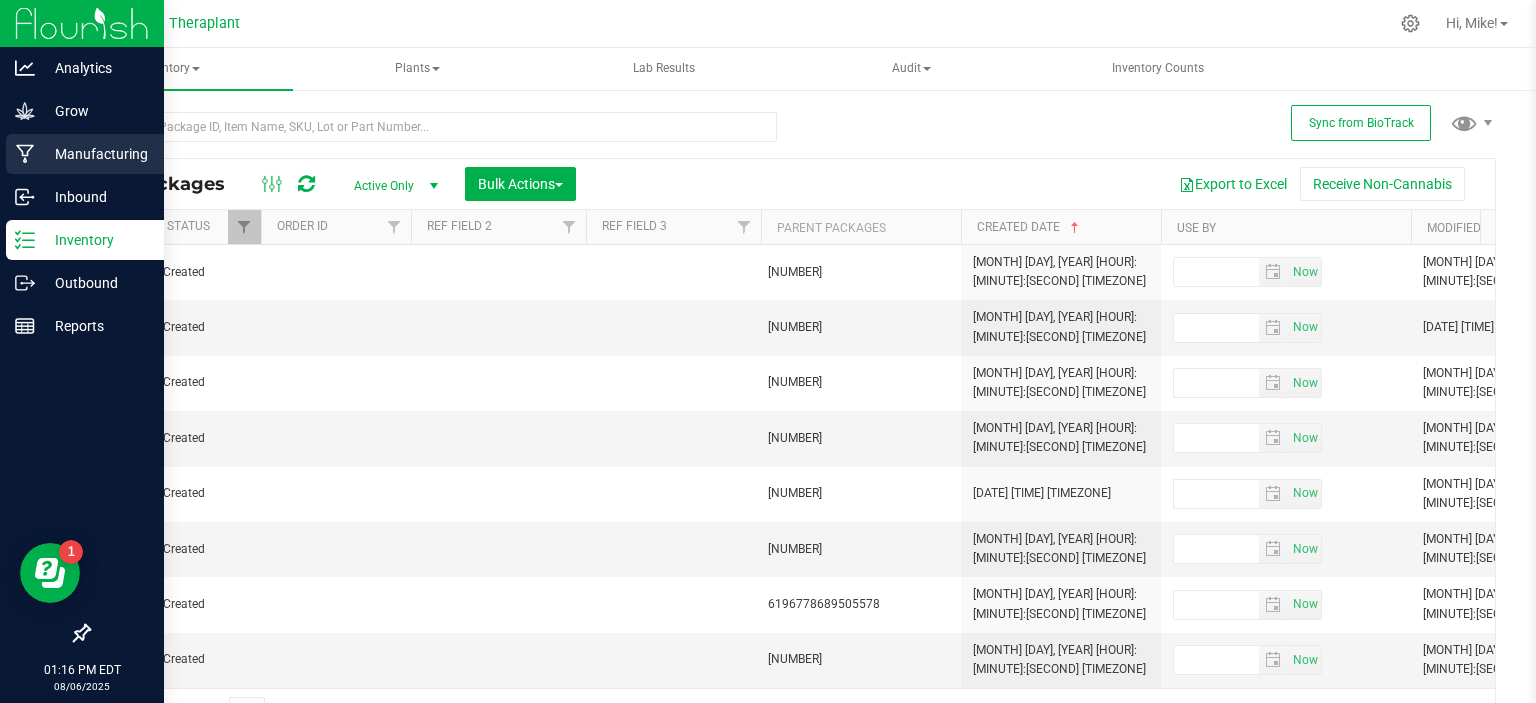 click on "Manufacturing" at bounding box center [95, 154] 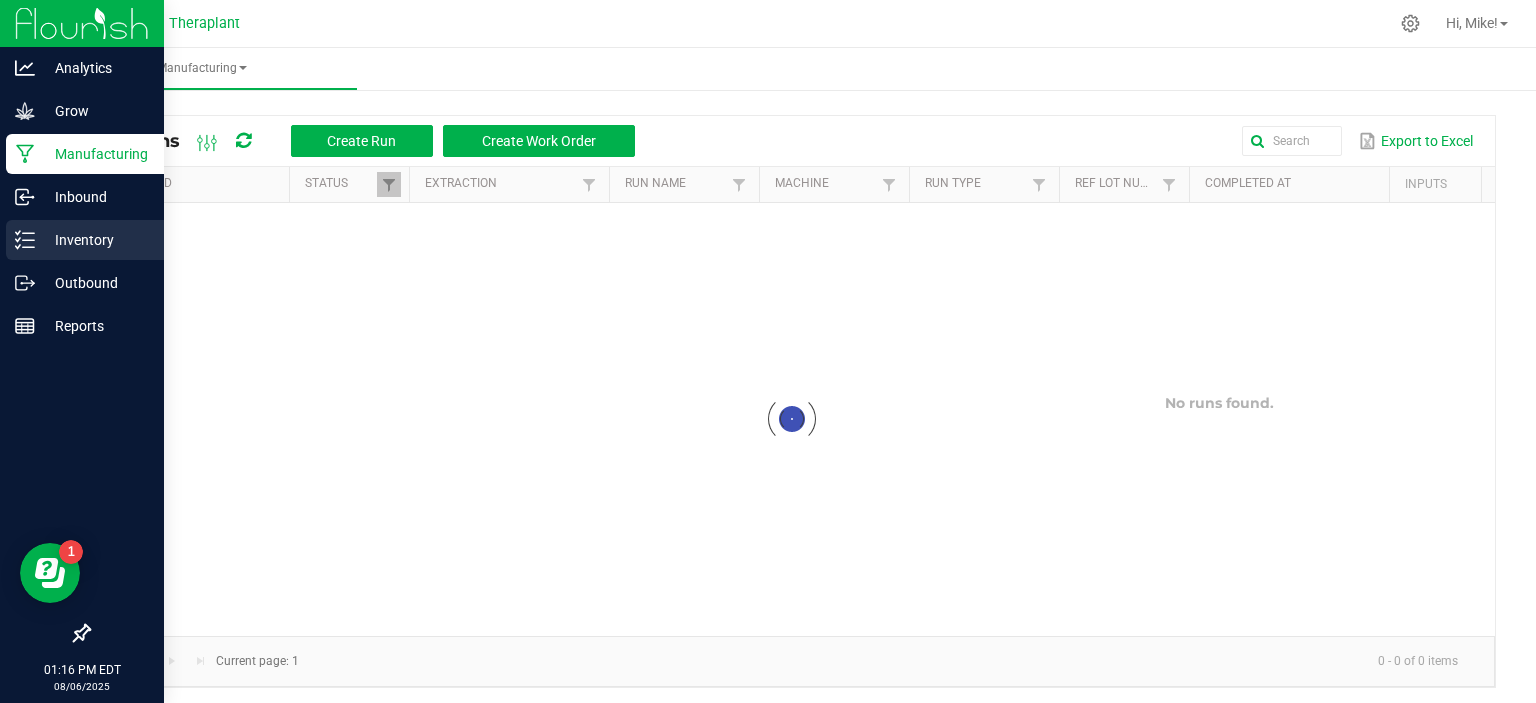 click on "Inventory" at bounding box center (95, 240) 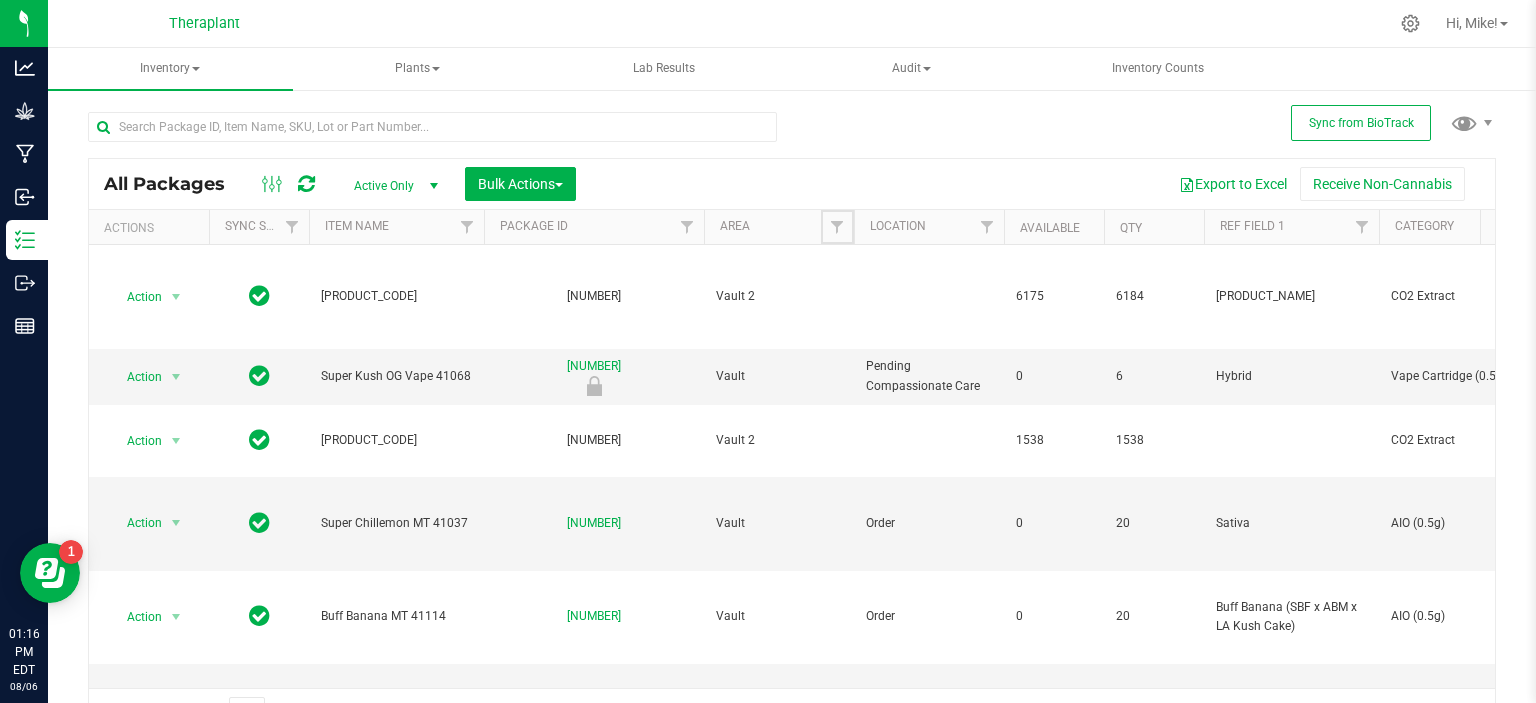 click at bounding box center [837, 227] 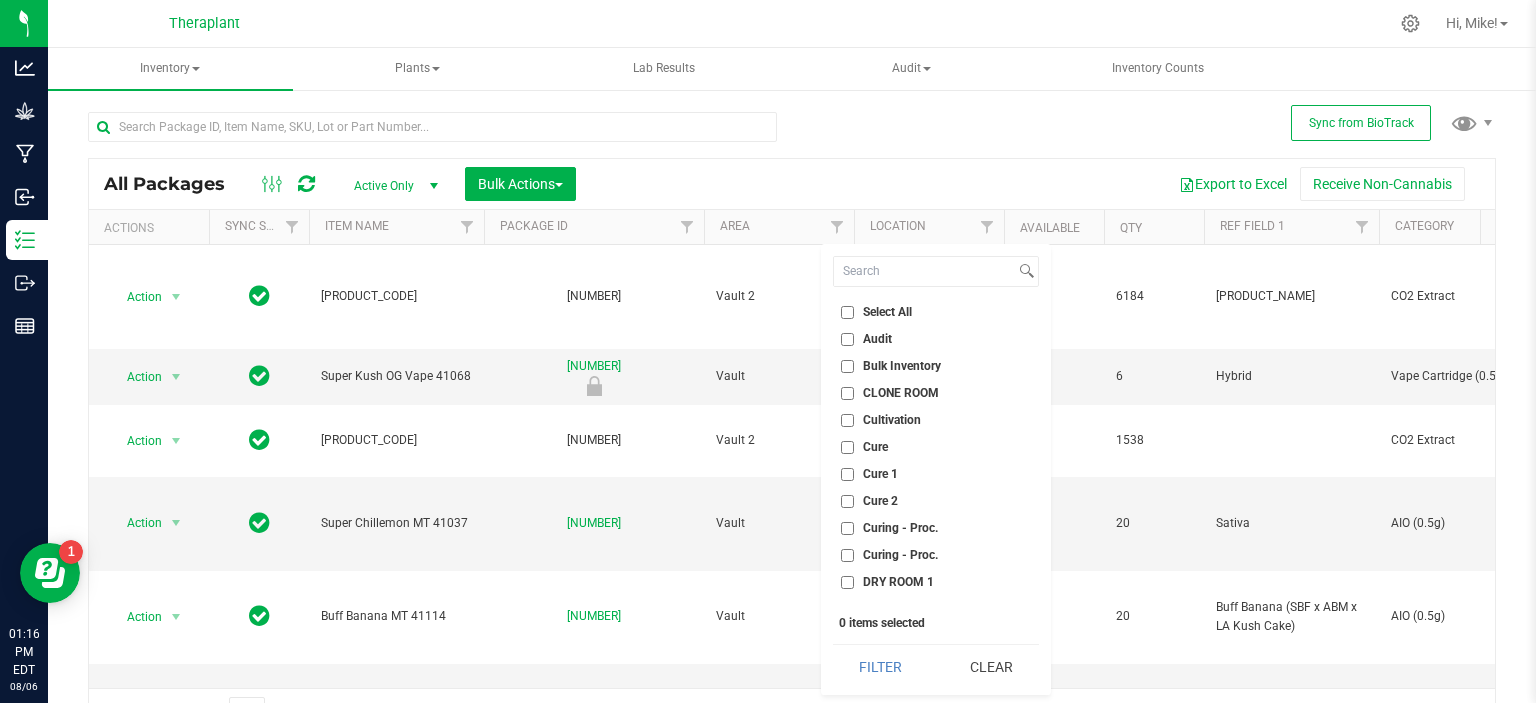 click on "Cure 2" at bounding box center (936, 501) 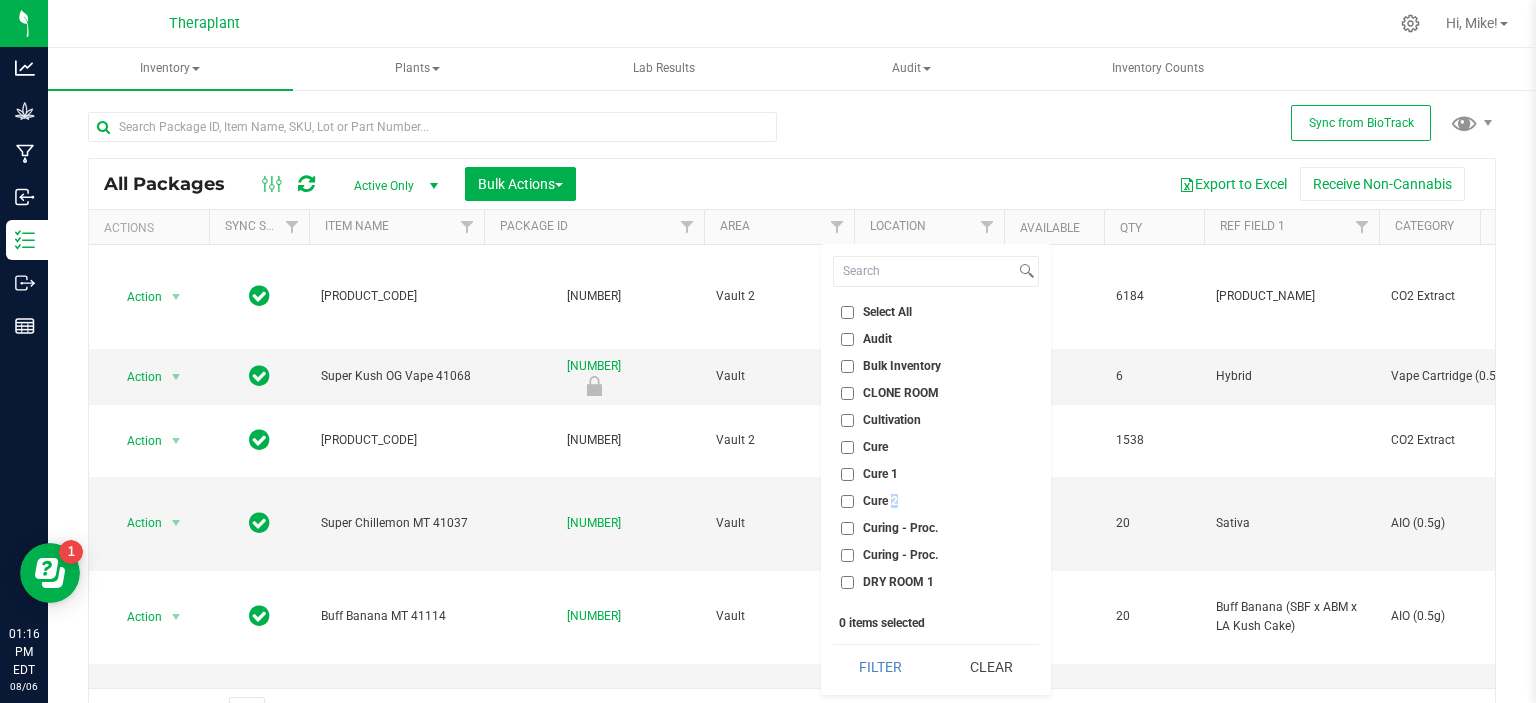 click on "Cure 2" at bounding box center [880, 501] 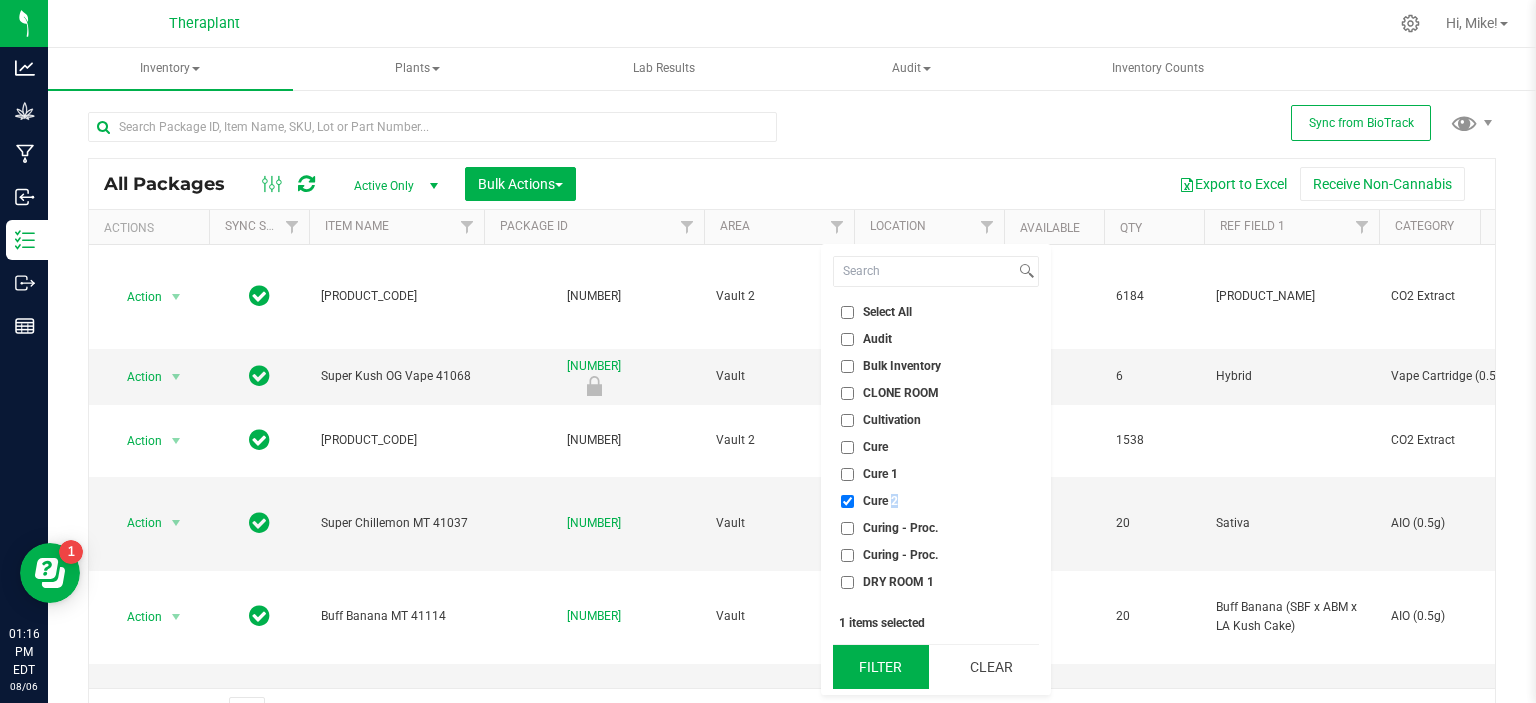 click on "Filter" at bounding box center [881, 667] 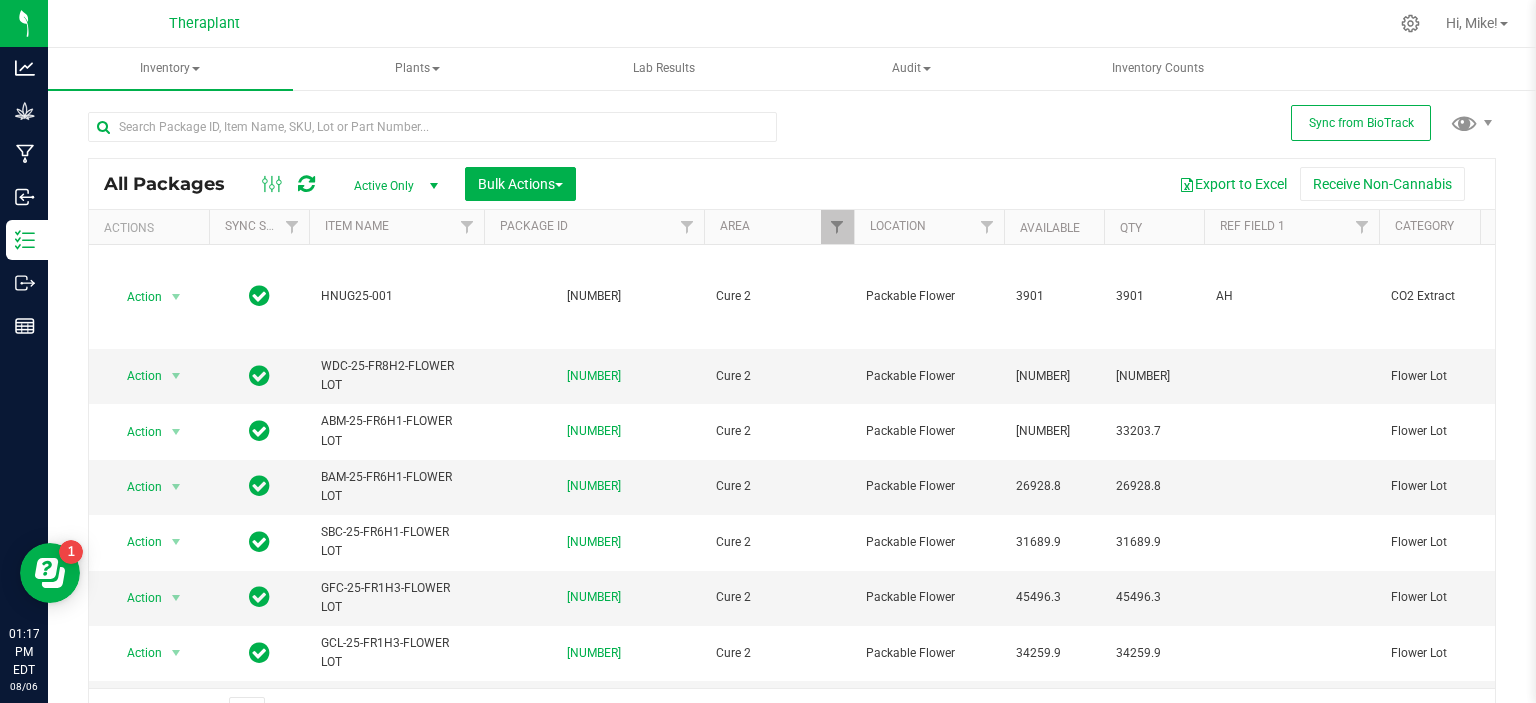 scroll, scrollTop: 0, scrollLeft: 490, axis: horizontal 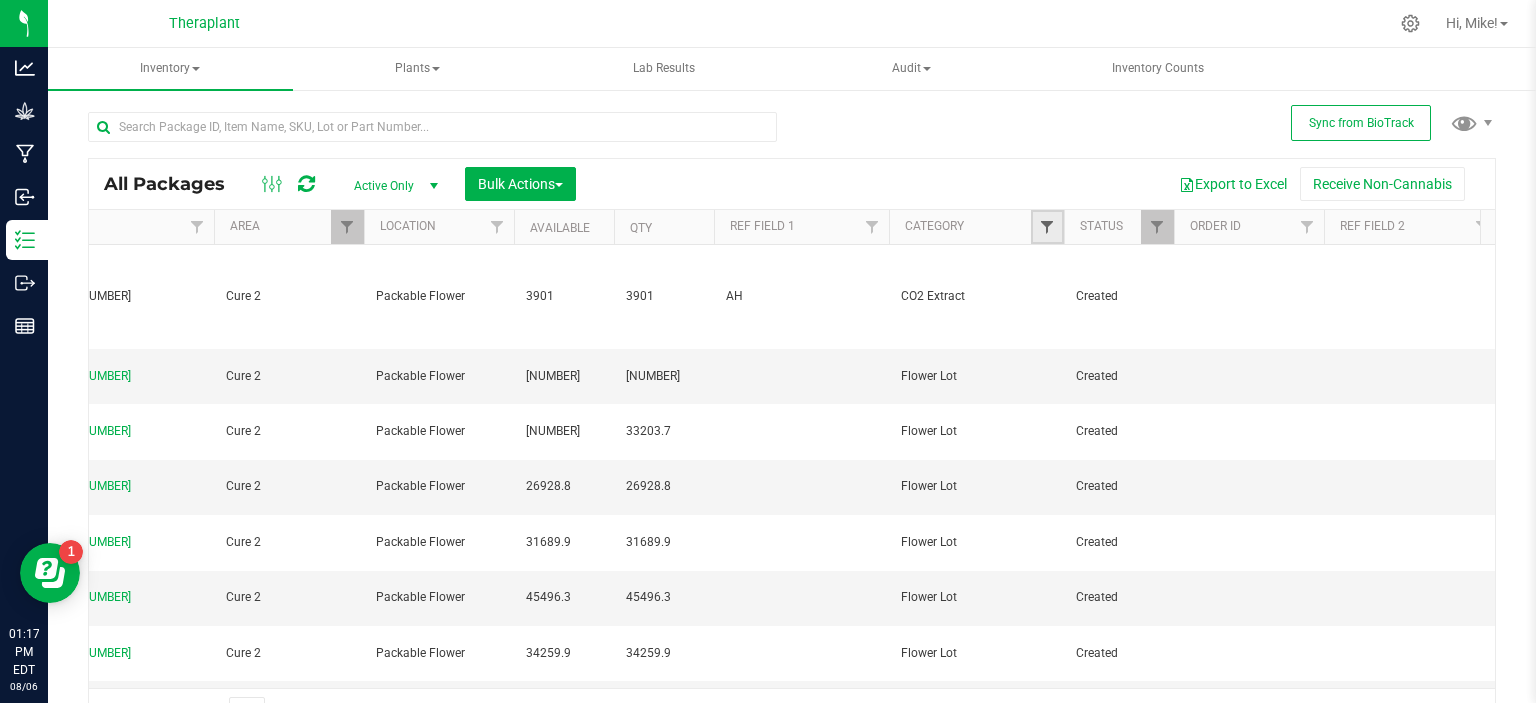 click at bounding box center [1047, 227] 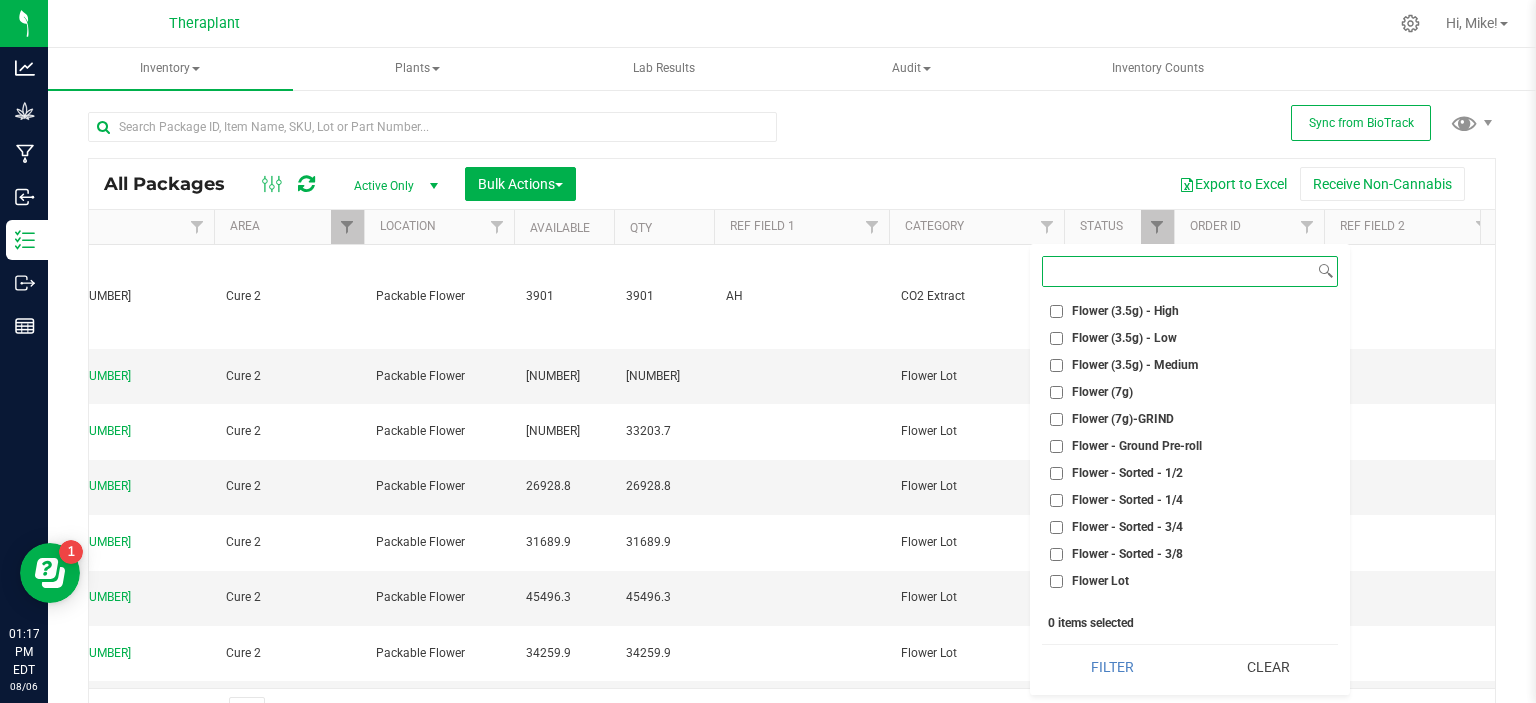 scroll, scrollTop: 1100, scrollLeft: 0, axis: vertical 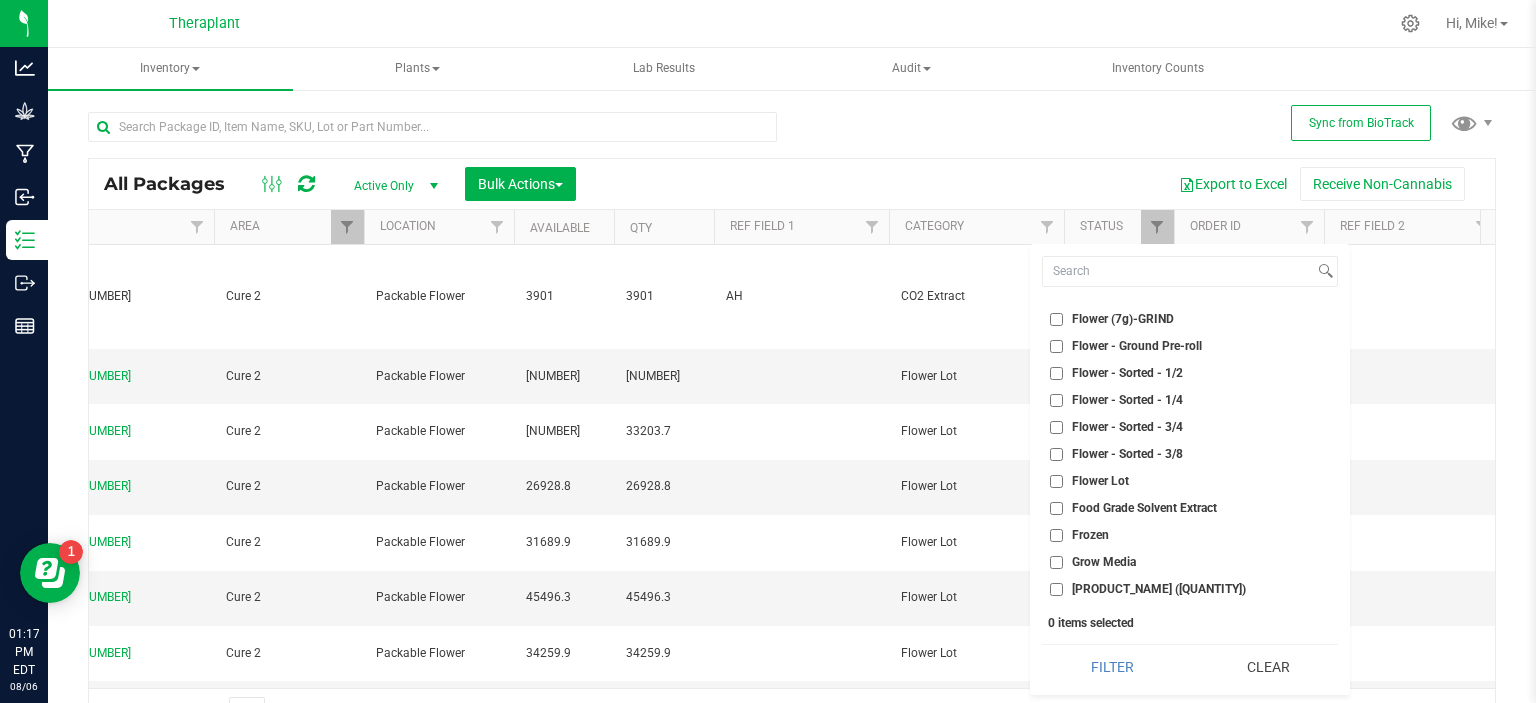 click on "Flower Lot" at bounding box center (1100, 481) 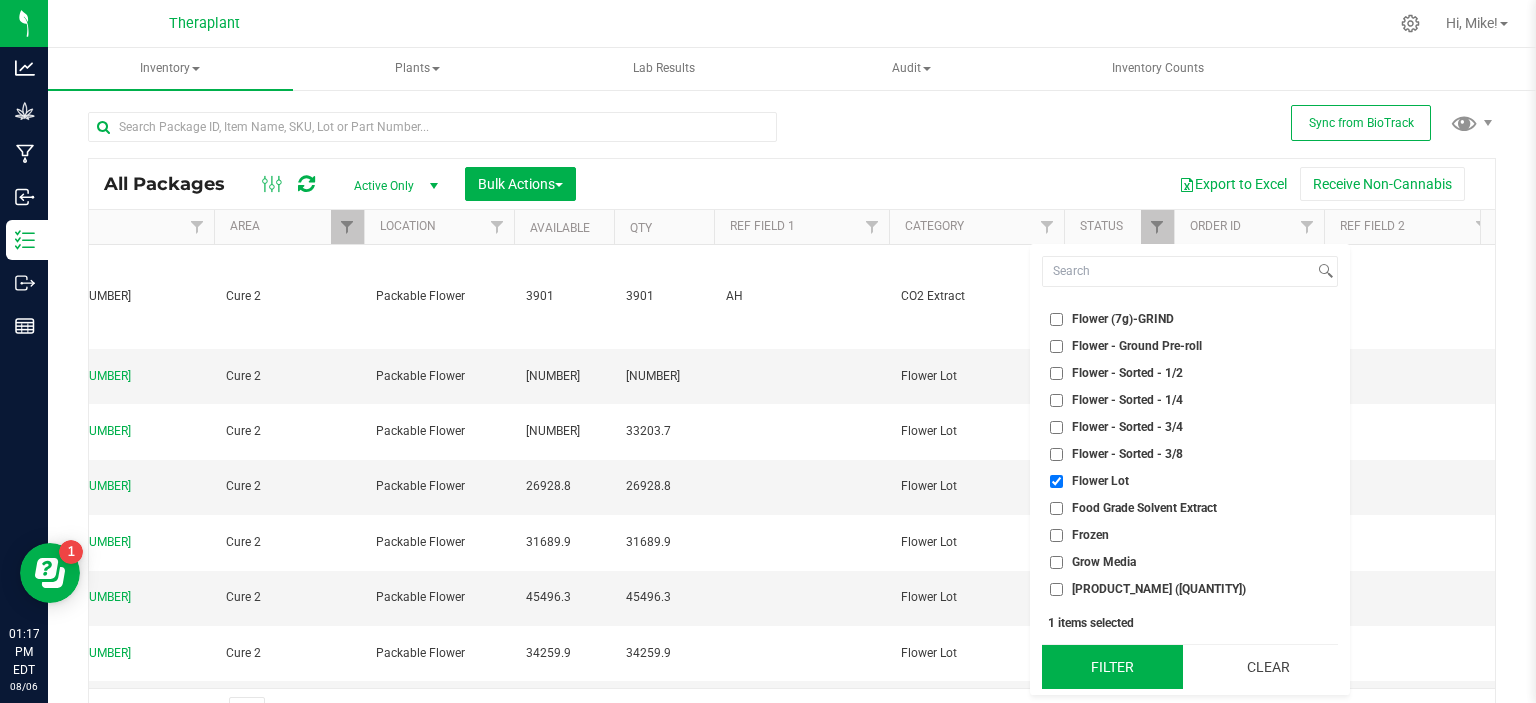 click on "Filter" at bounding box center (1112, 667) 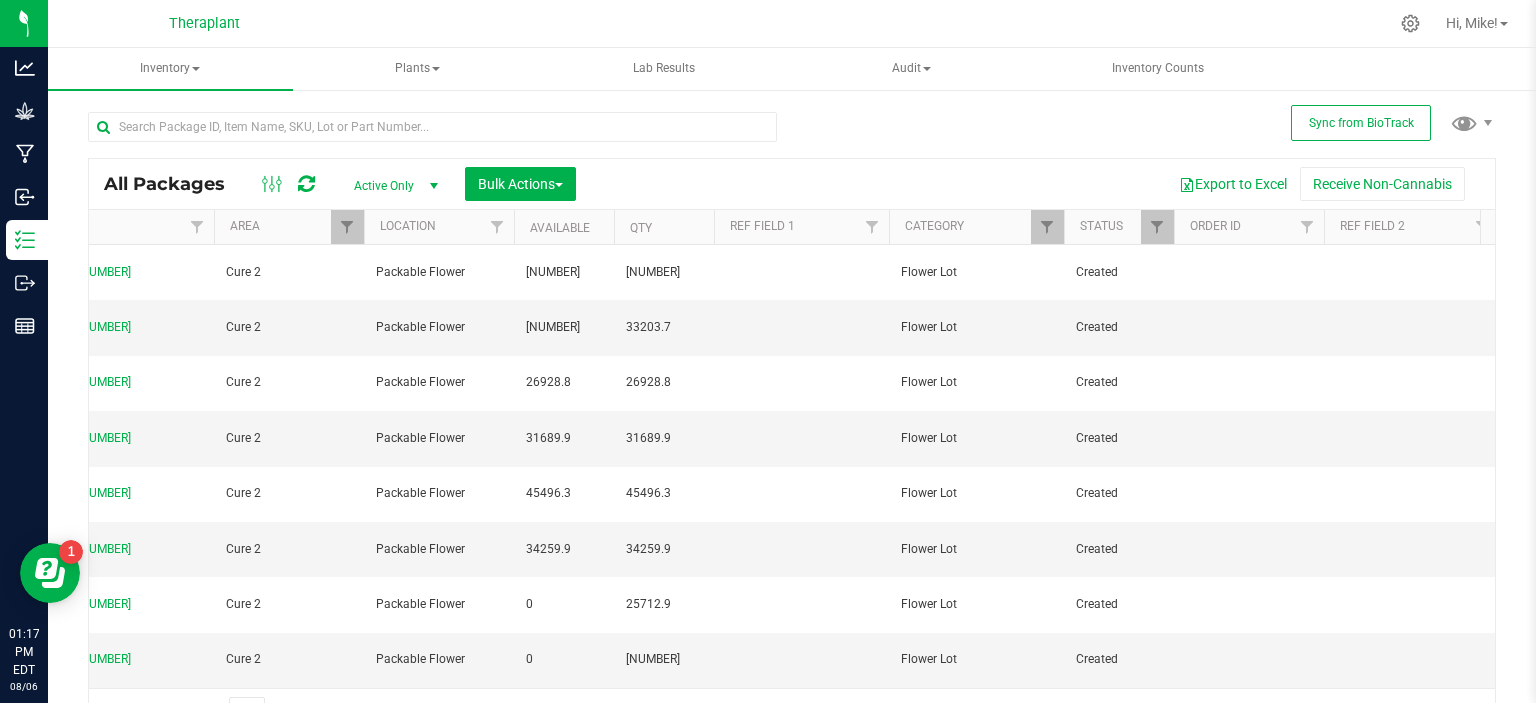 scroll, scrollTop: 0, scrollLeft: 547, axis: horizontal 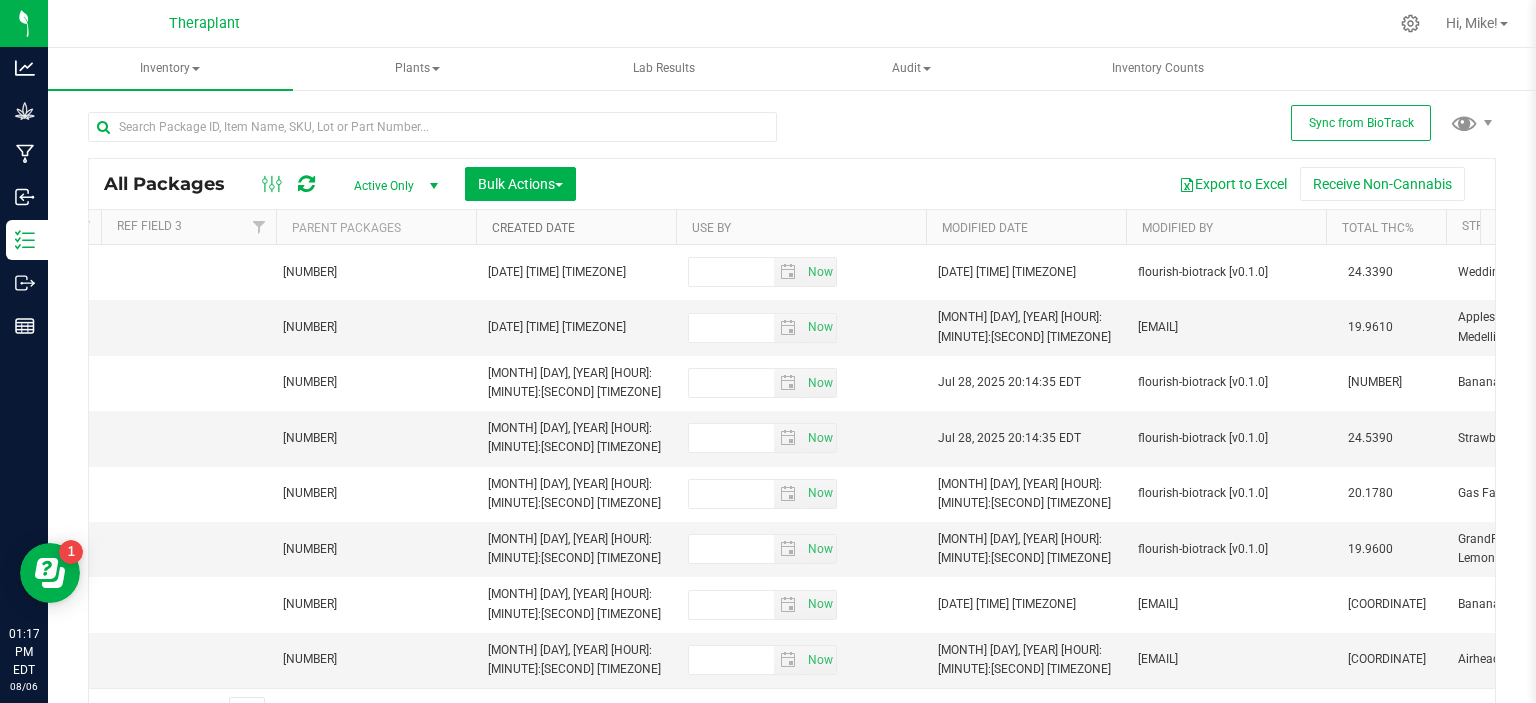 click on "Created Date" at bounding box center [533, 228] 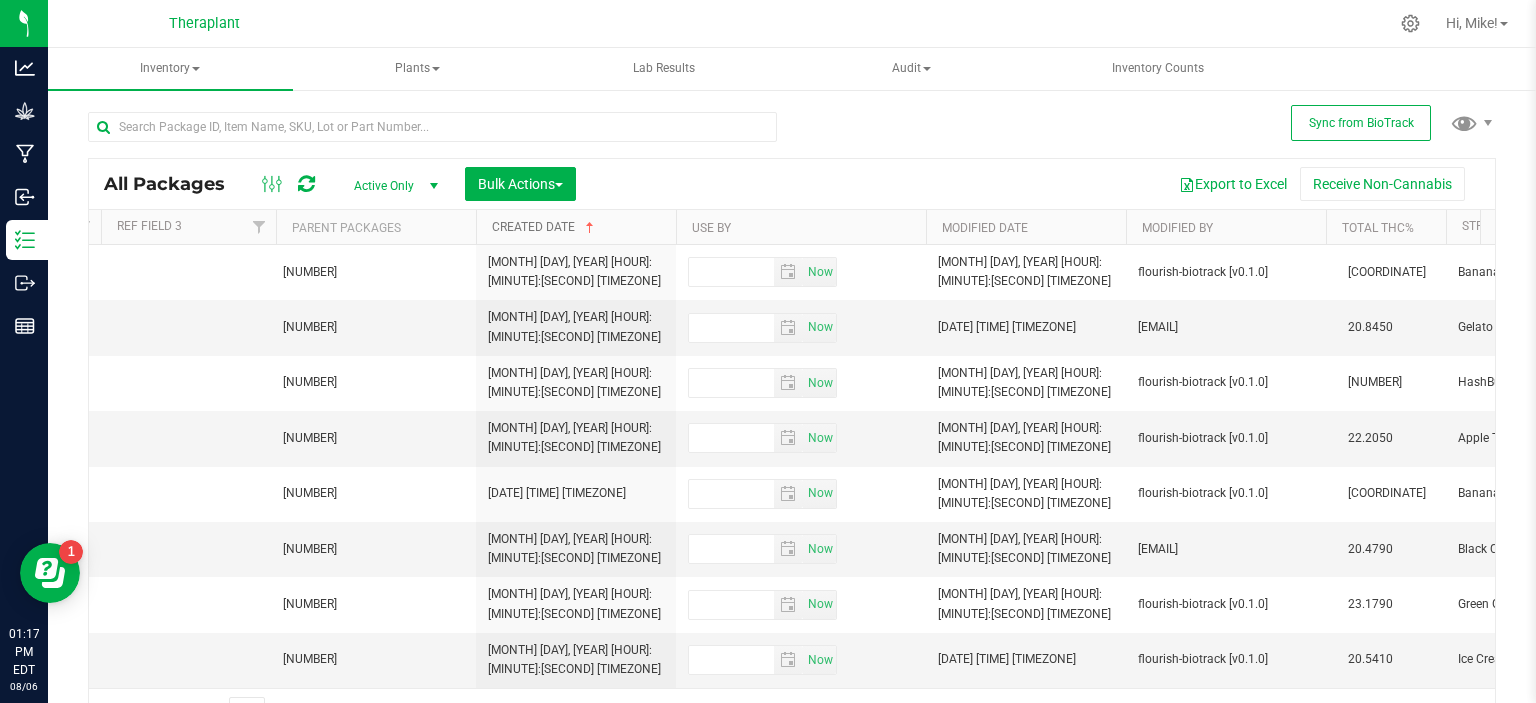 scroll, scrollTop: 0, scrollLeft: 1633, axis: horizontal 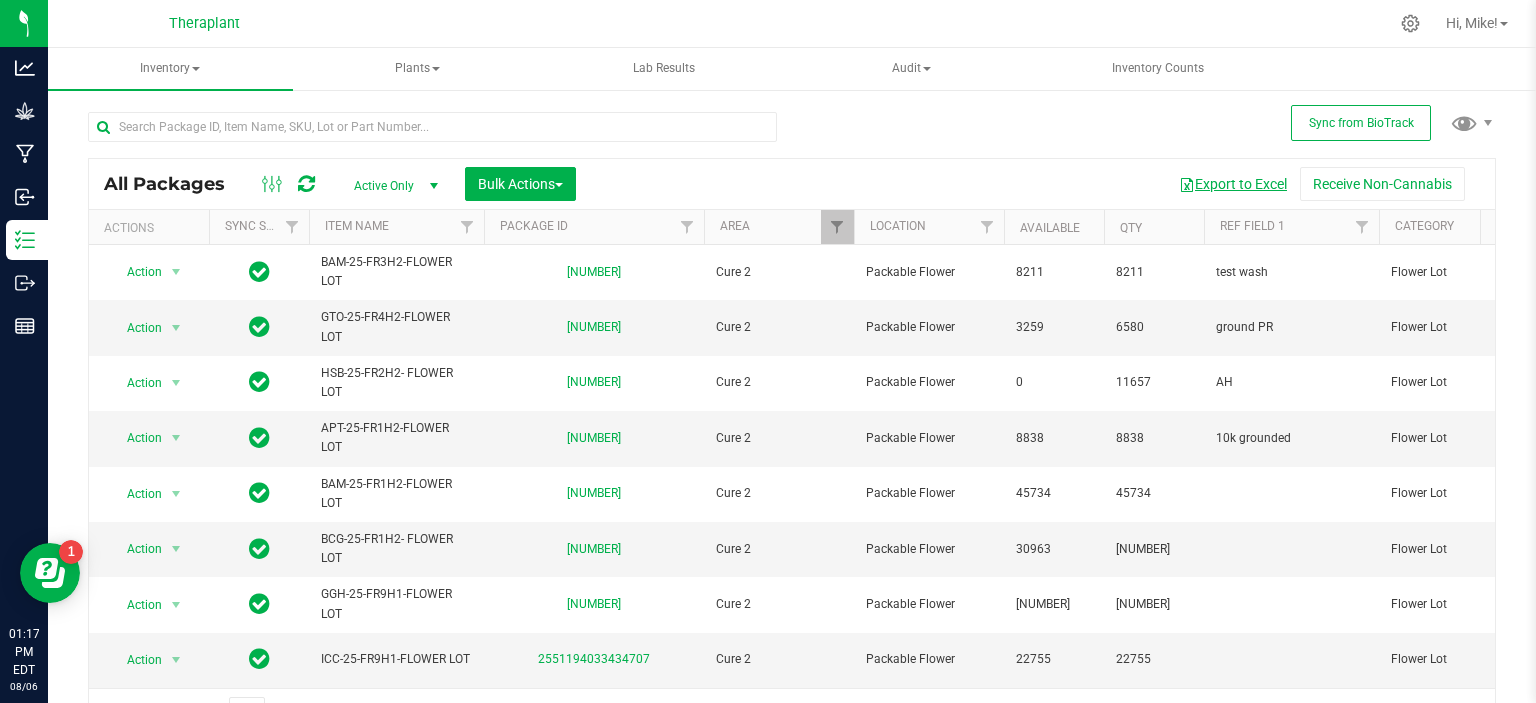 click on "Export to Excel" at bounding box center (1233, 184) 